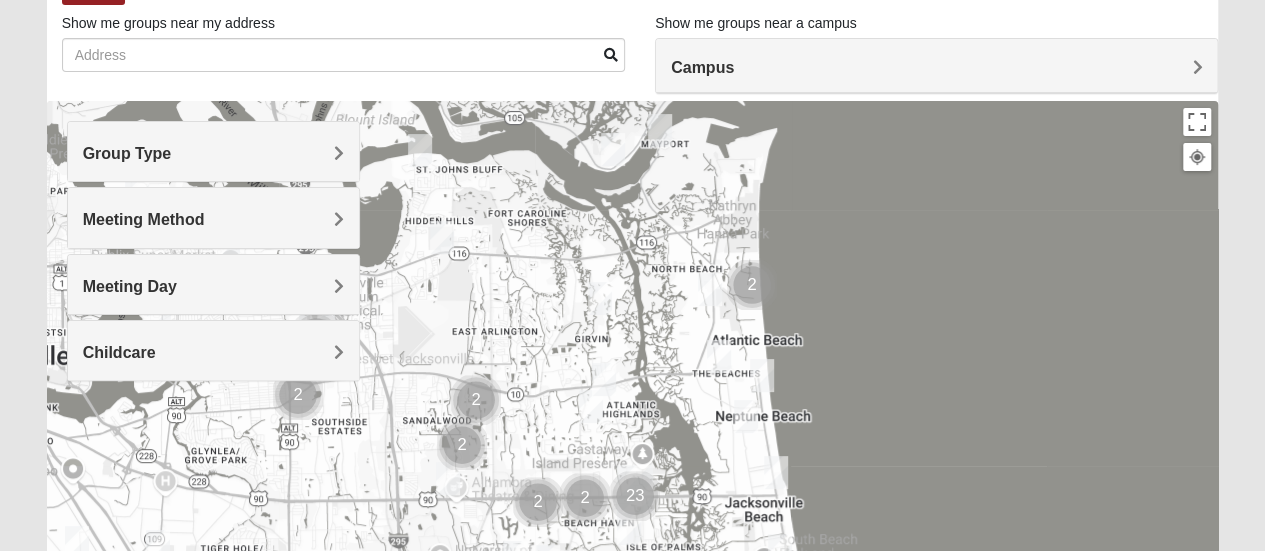 scroll, scrollTop: 200, scrollLeft: 0, axis: vertical 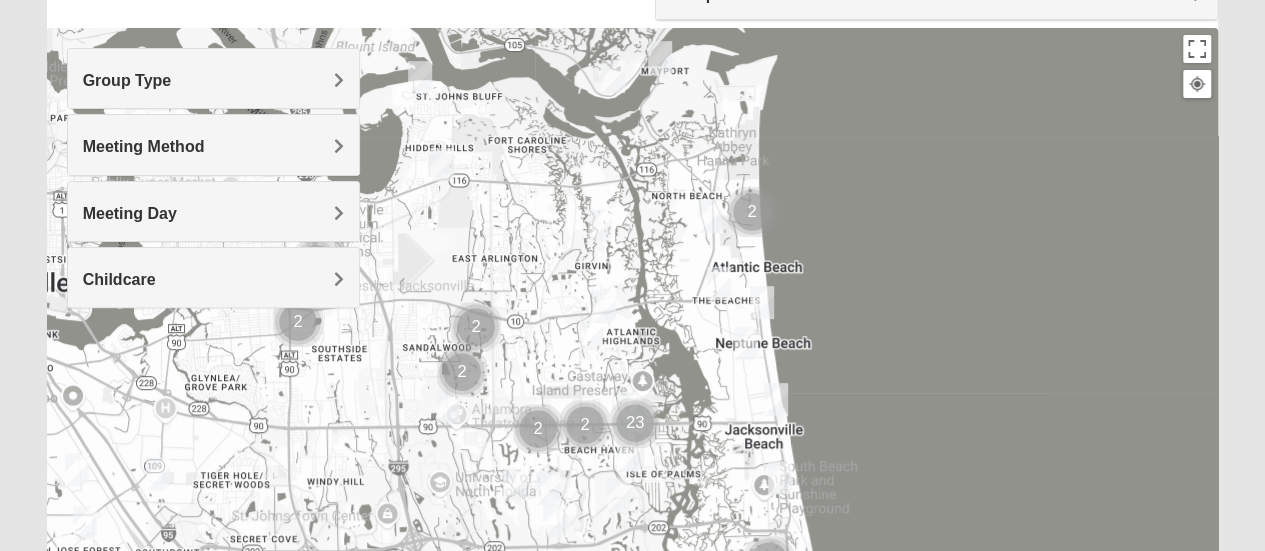 click on "Group Type" at bounding box center (213, 78) 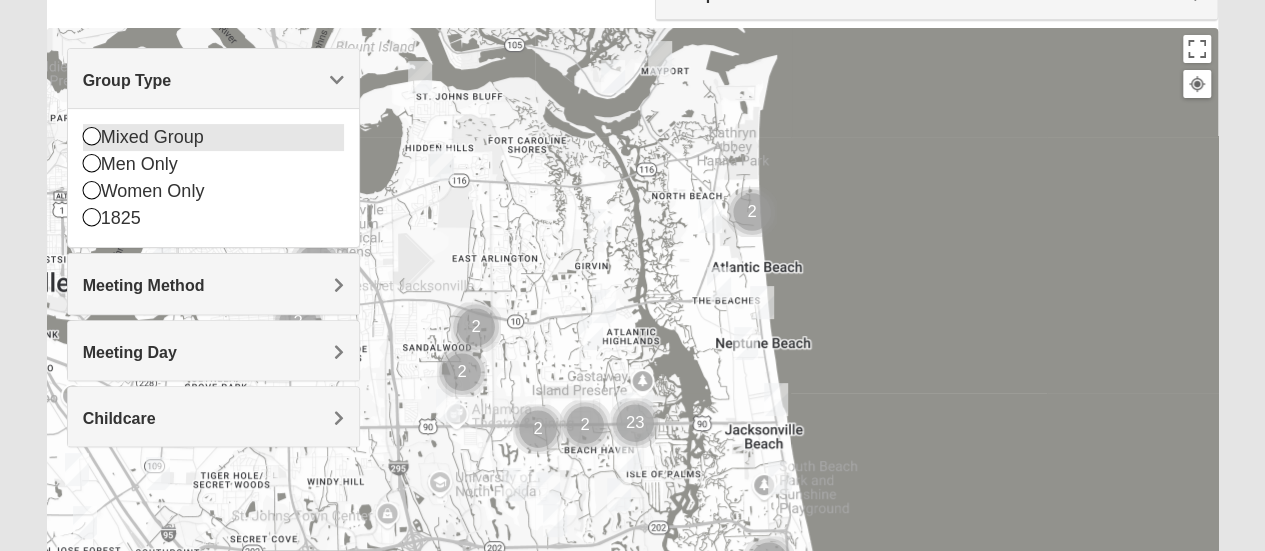 click on "Mixed Group" at bounding box center [213, 137] 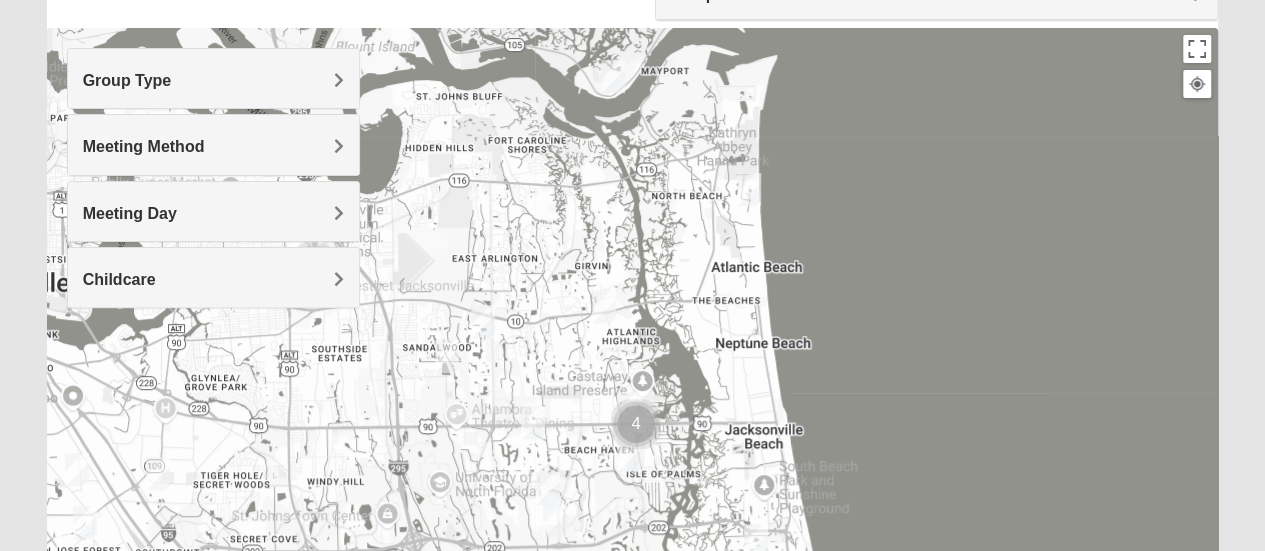 click on "Meeting Method" at bounding box center [144, 146] 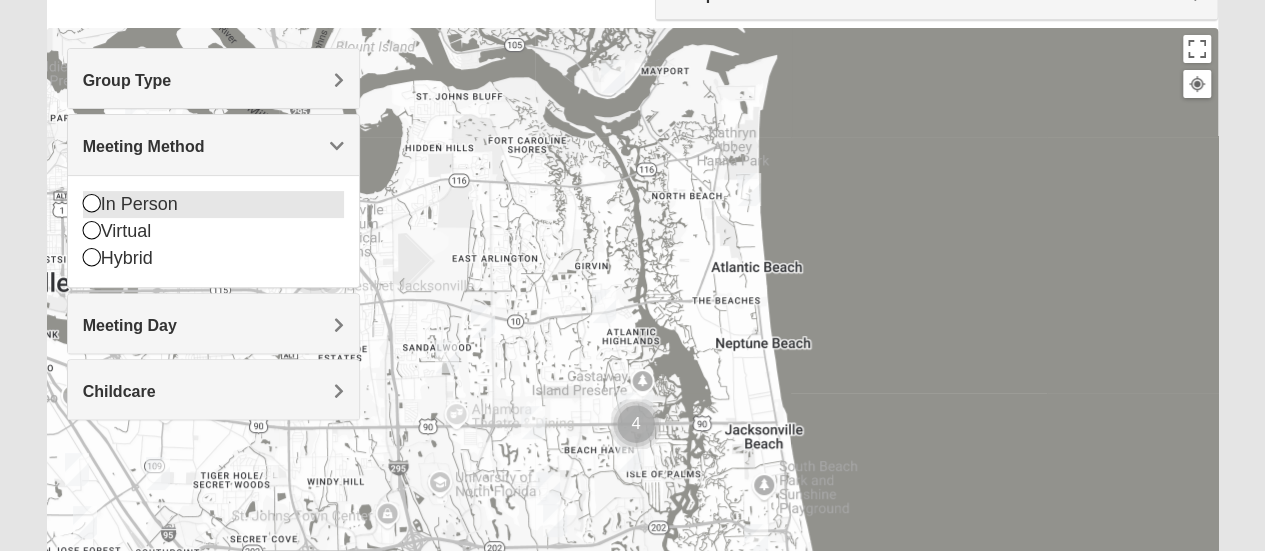 click on "In Person" at bounding box center [213, 204] 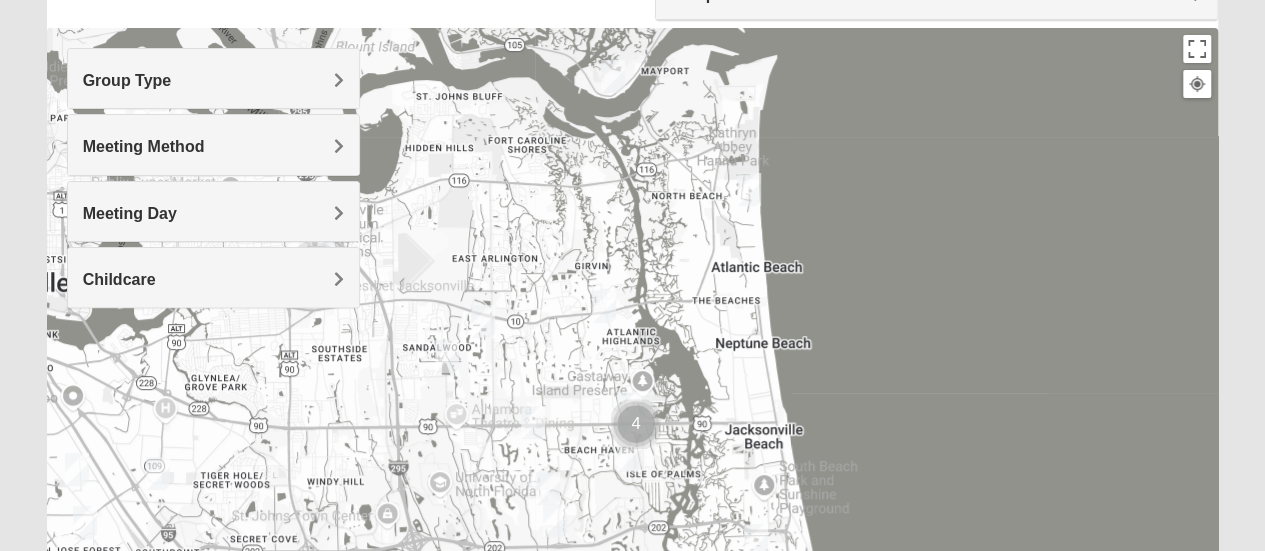 click on "Meeting Day" at bounding box center (130, 213) 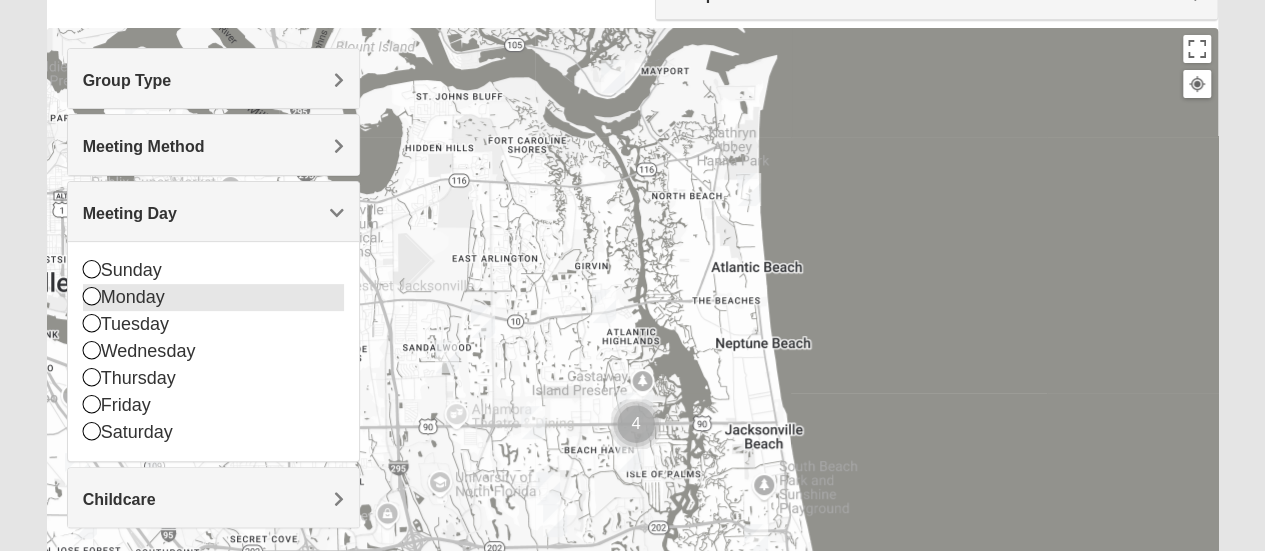 click at bounding box center [92, 296] 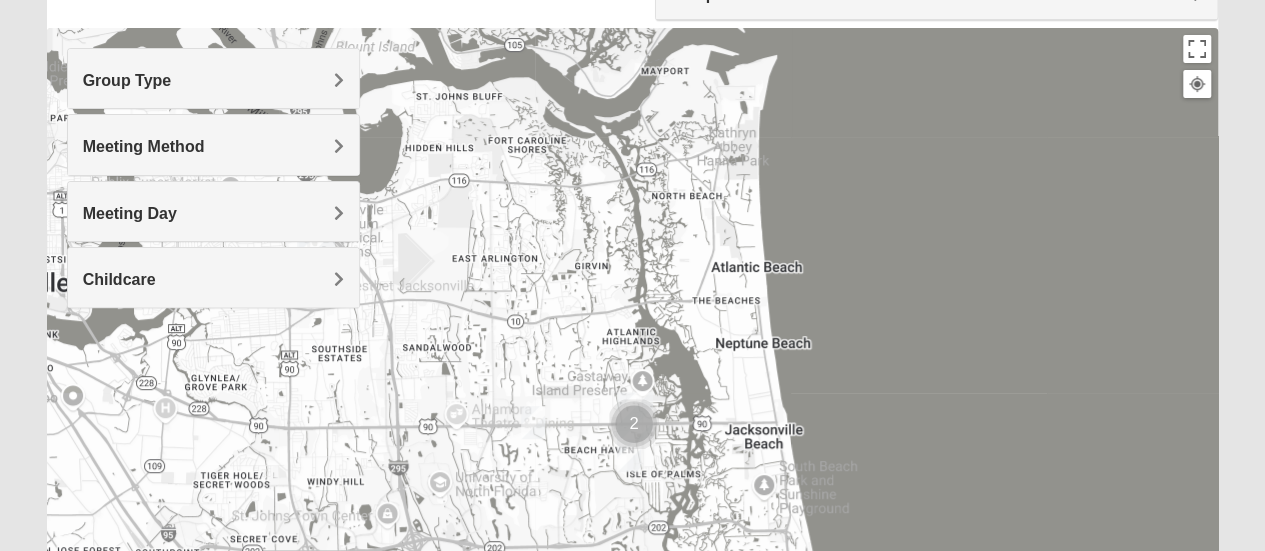 click on "Meeting Day" at bounding box center (213, 211) 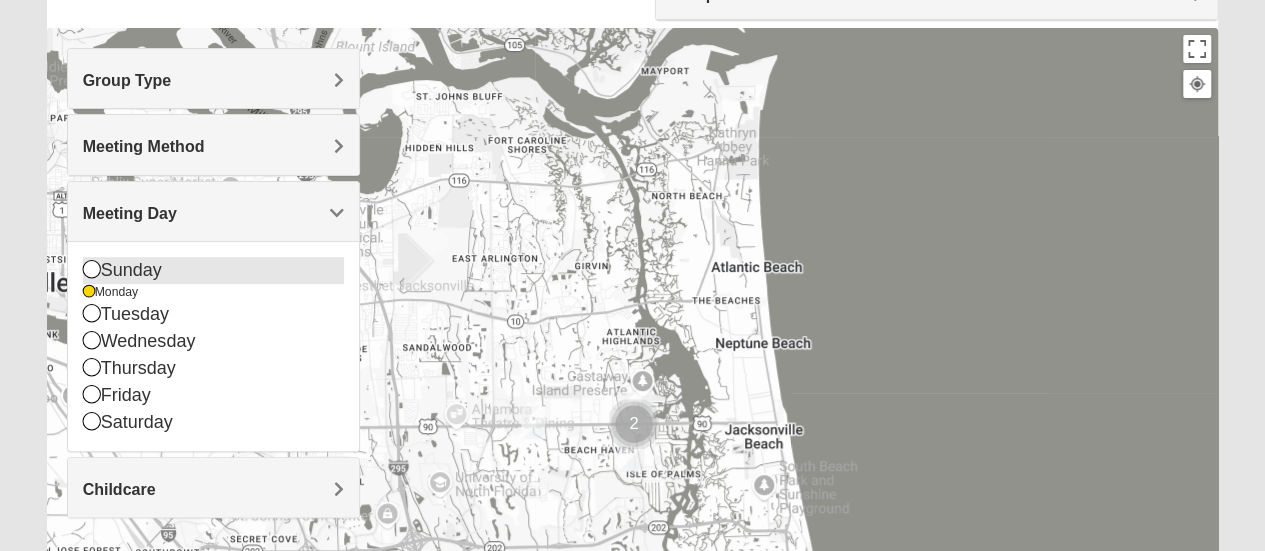 click on "Sunday" at bounding box center (213, 270) 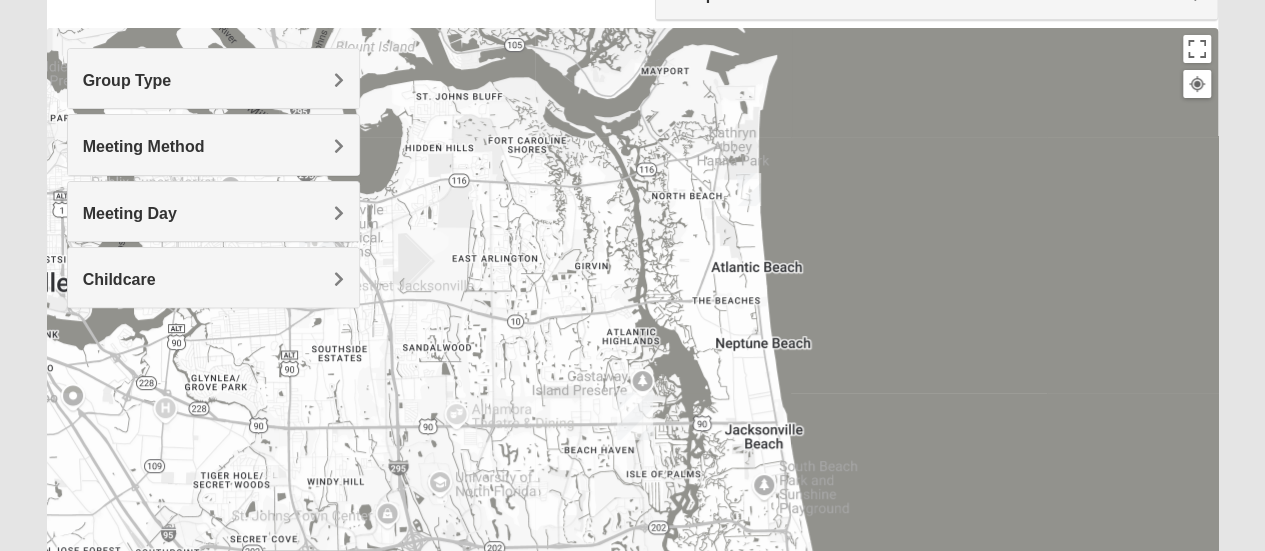 click on "Meeting Day" at bounding box center [130, 213] 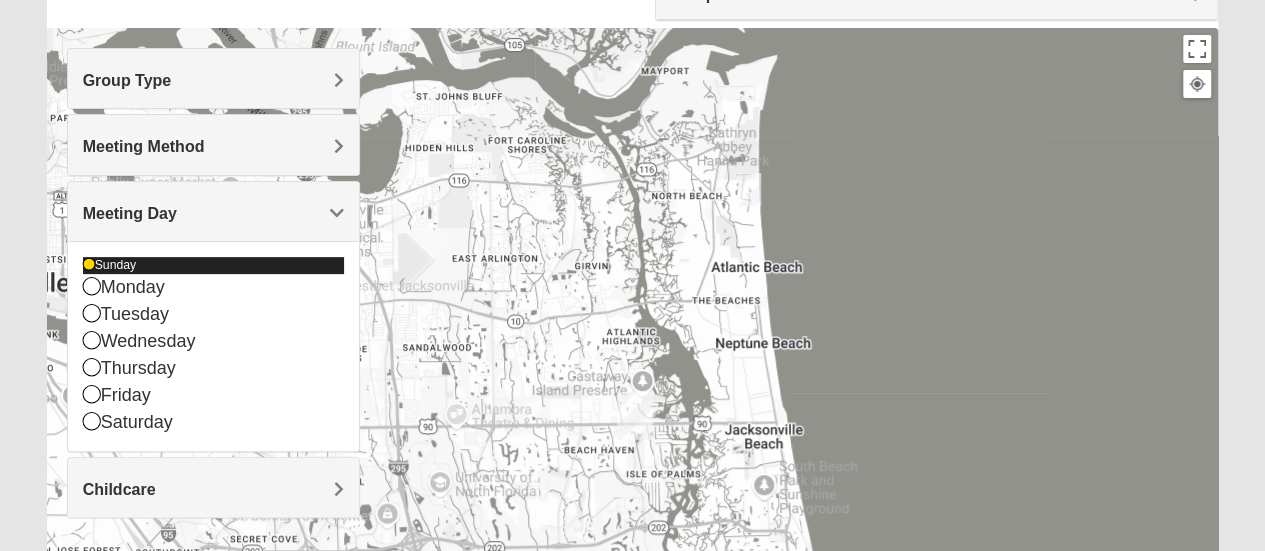 click at bounding box center [89, 265] 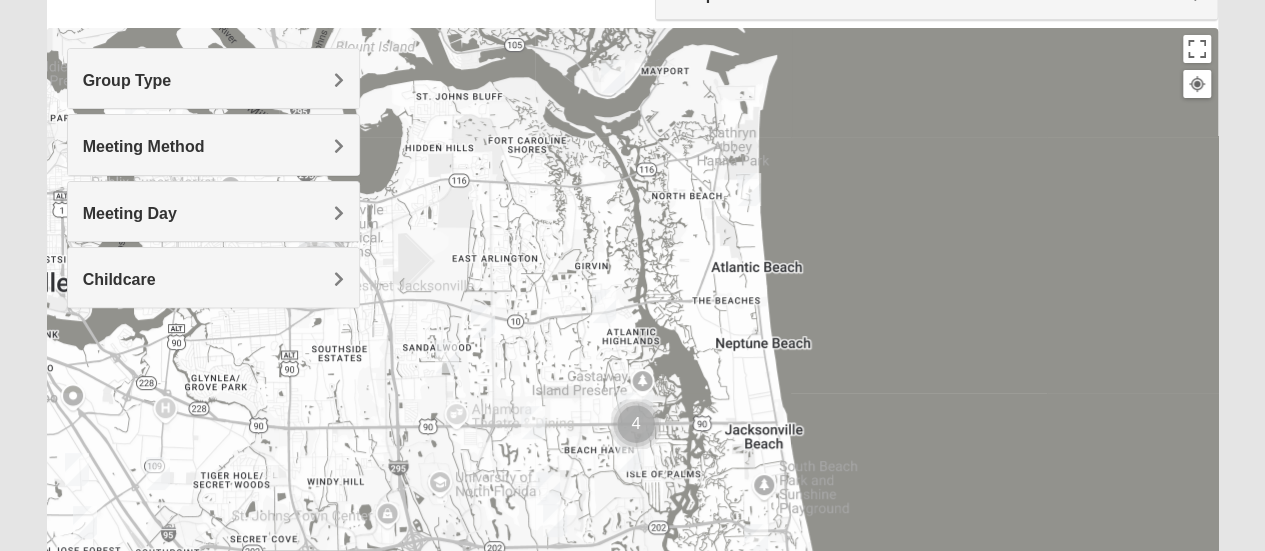 click on "Childcare" at bounding box center (213, 279) 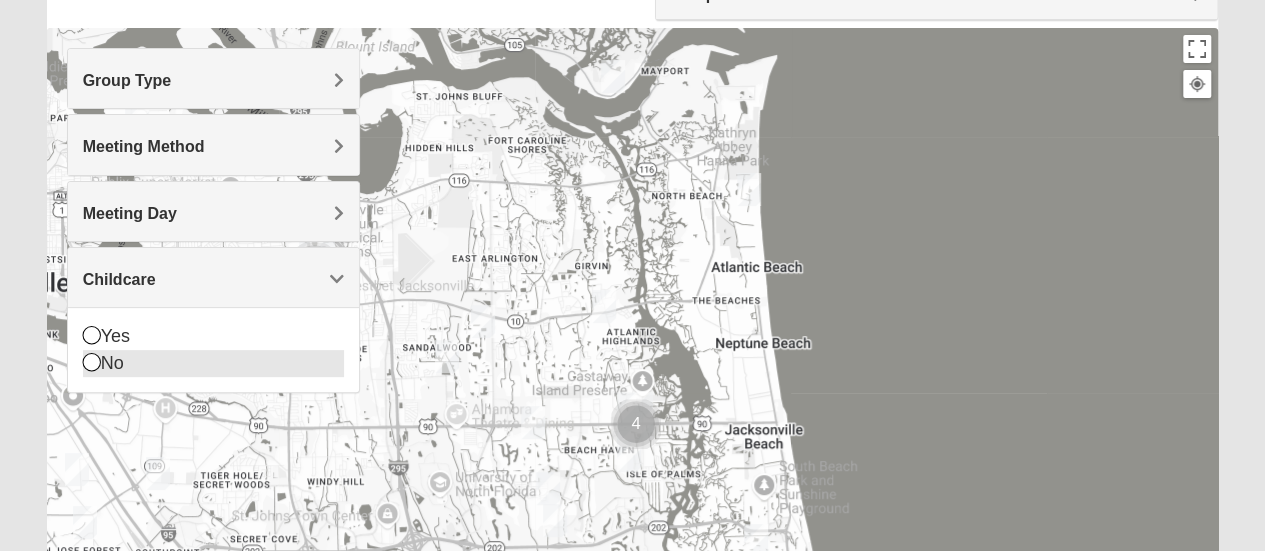click at bounding box center [92, 362] 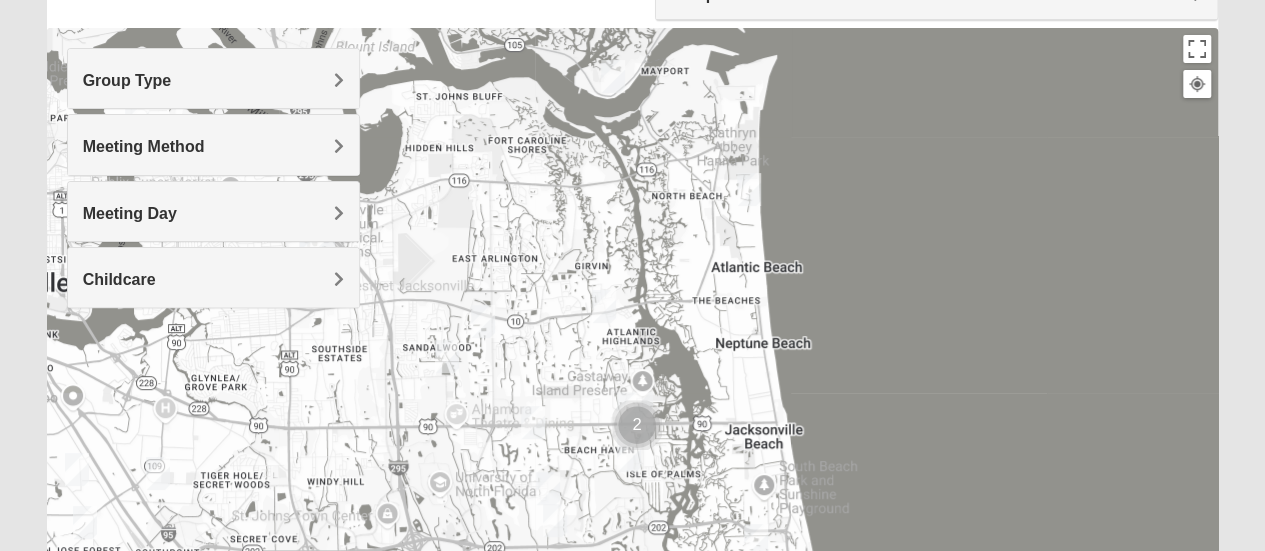 click at bounding box center (749, 189) 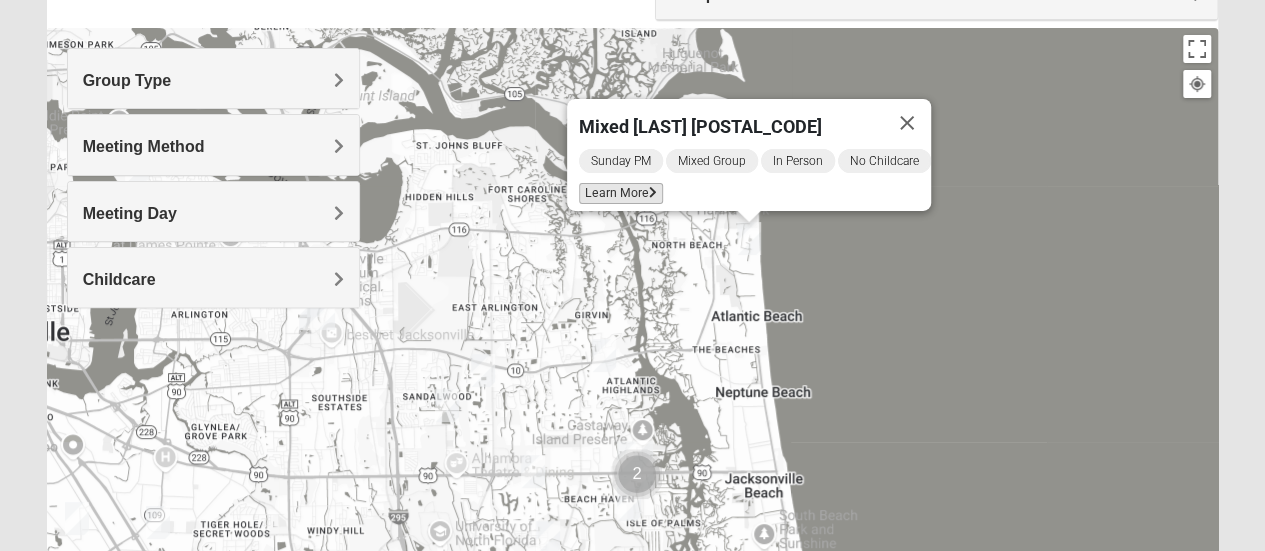 click on "Learn More" at bounding box center [621, 193] 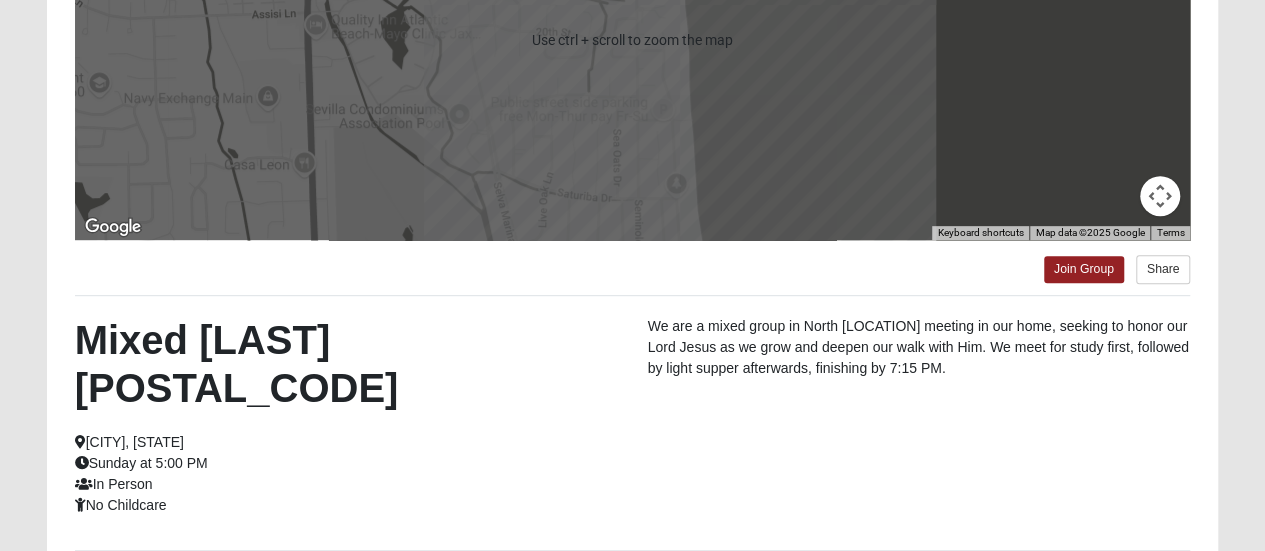 scroll, scrollTop: 524, scrollLeft: 0, axis: vertical 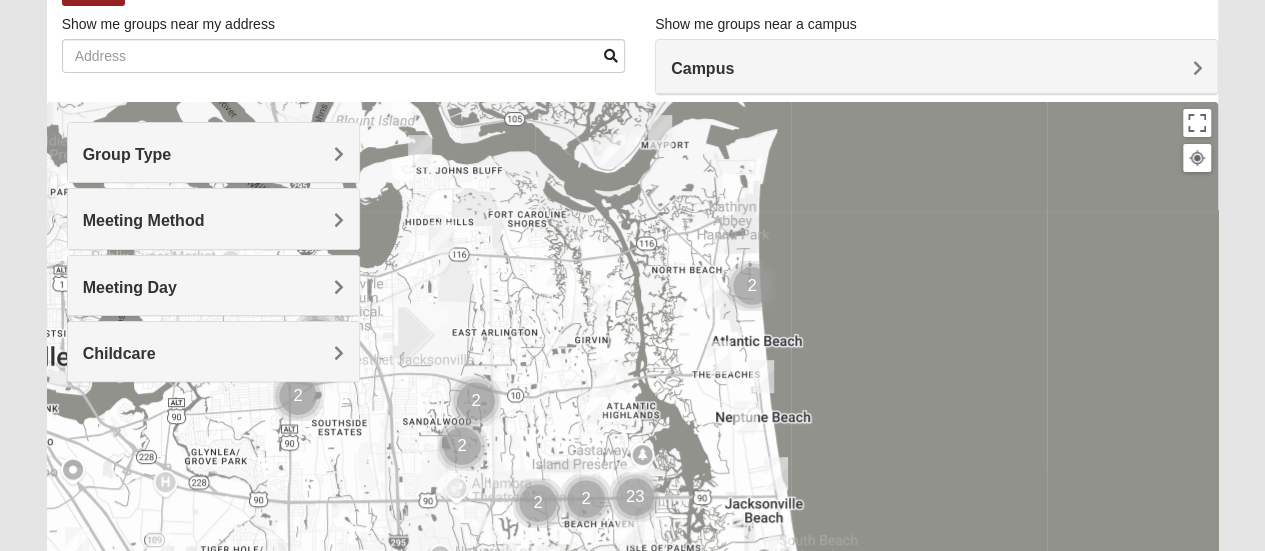 click on "Group Type" at bounding box center (213, 152) 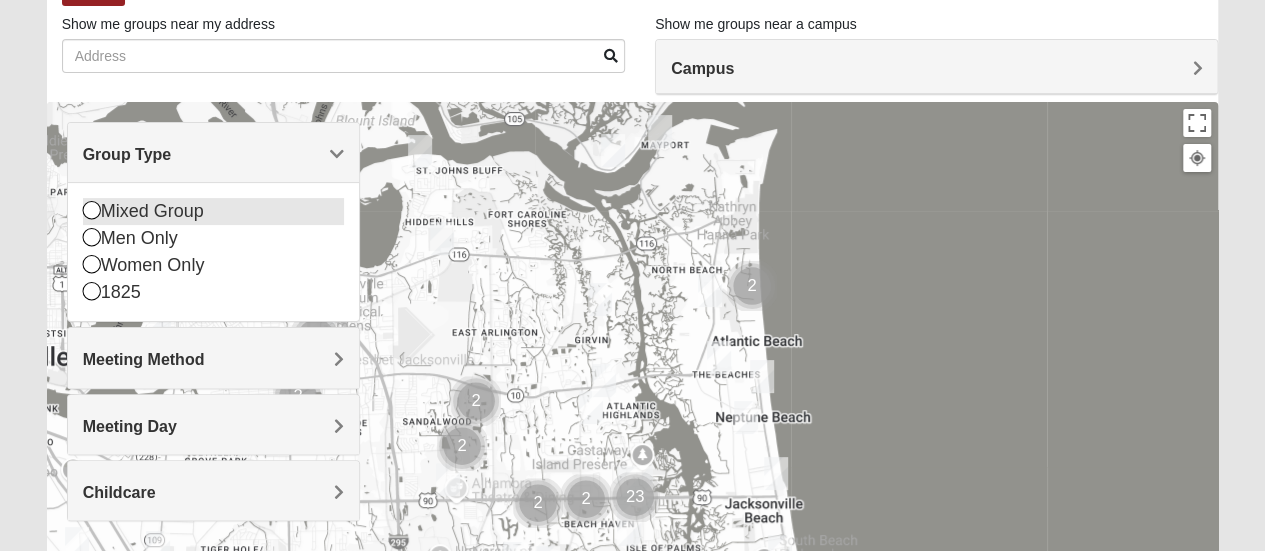 click on "Mixed Group" at bounding box center [213, 211] 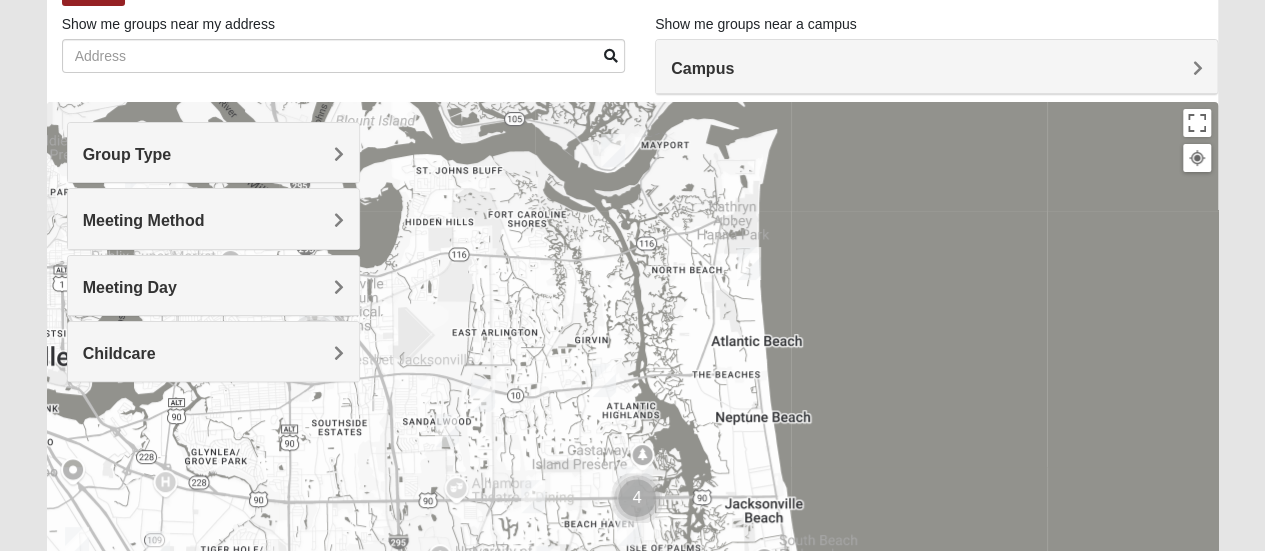 click on "Meeting Method" at bounding box center (213, 218) 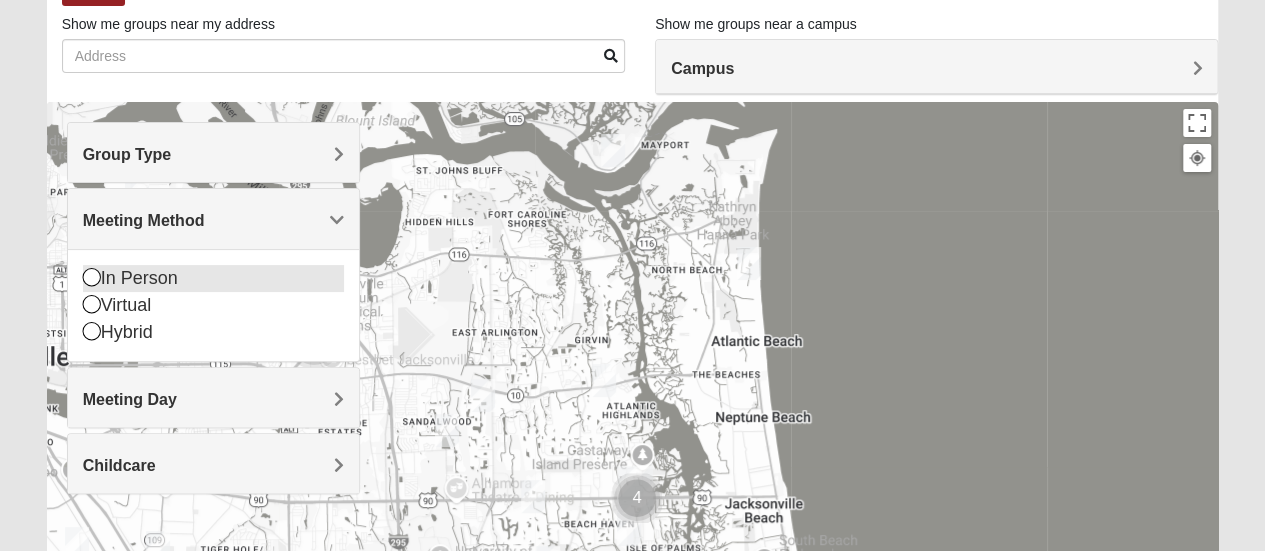 click on "In Person" at bounding box center [213, 278] 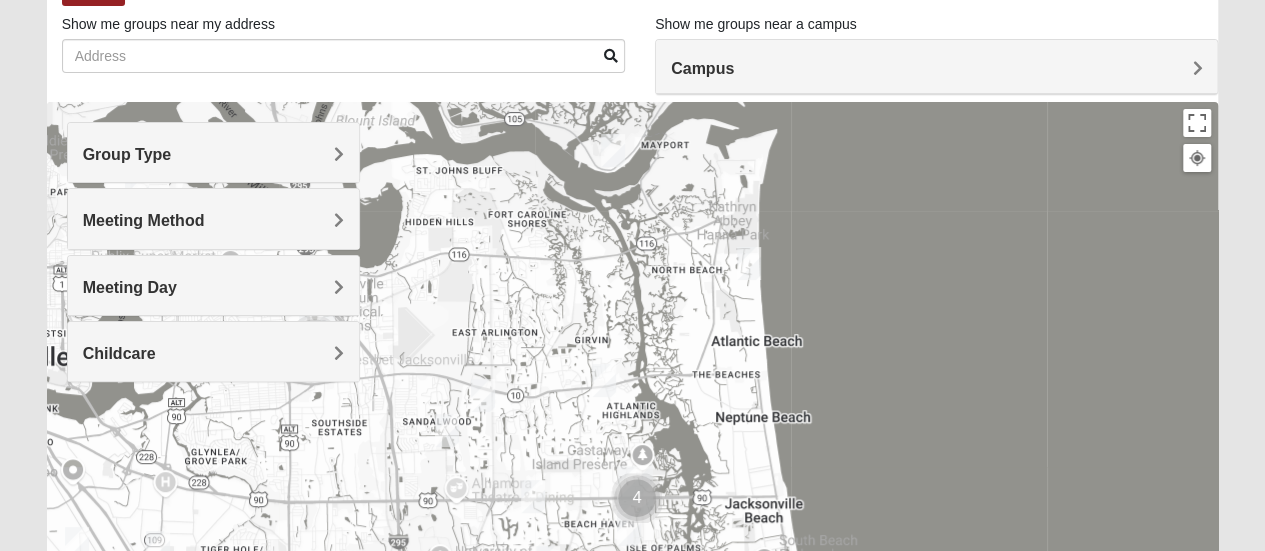 click on "Meeting Day" at bounding box center [213, 287] 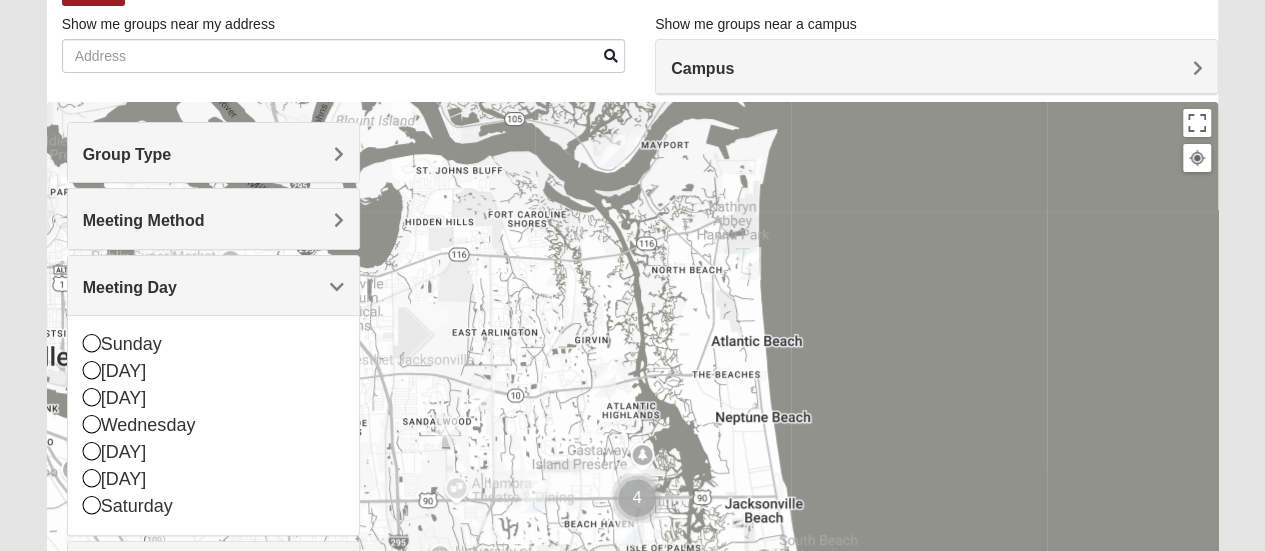 click on "Meeting Day" at bounding box center [213, 285] 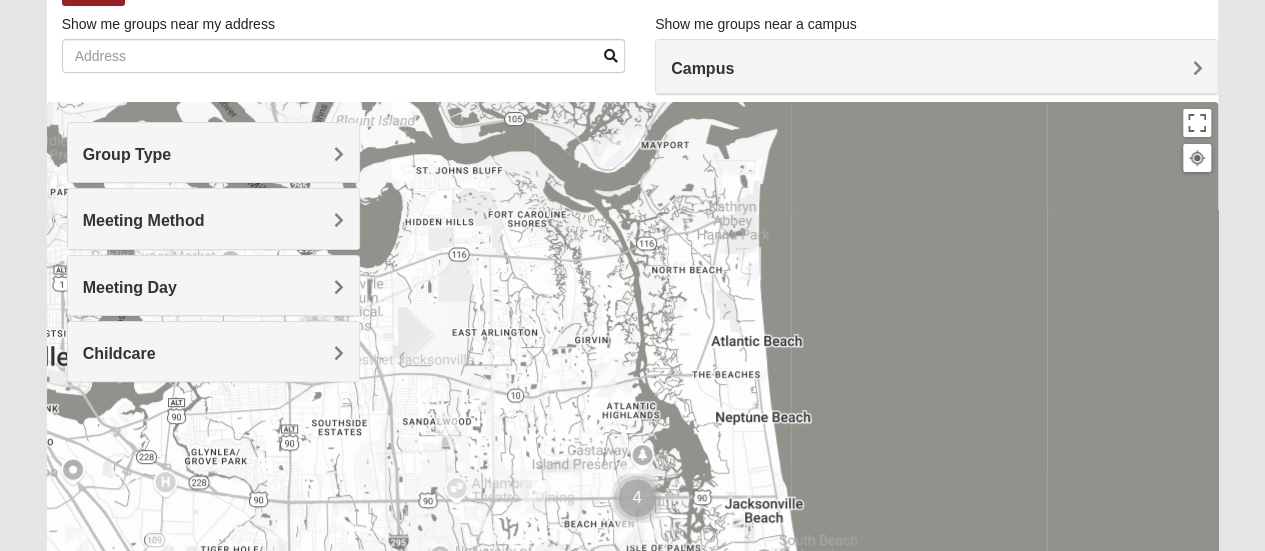 click on "Childcare" at bounding box center (213, 353) 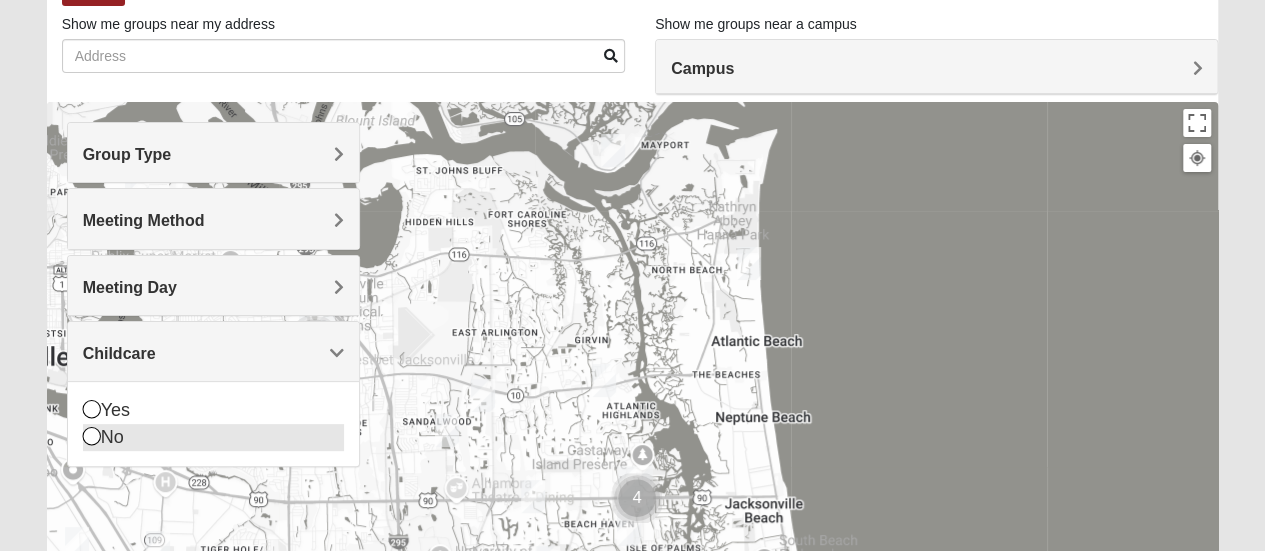 click on "No" at bounding box center (213, 437) 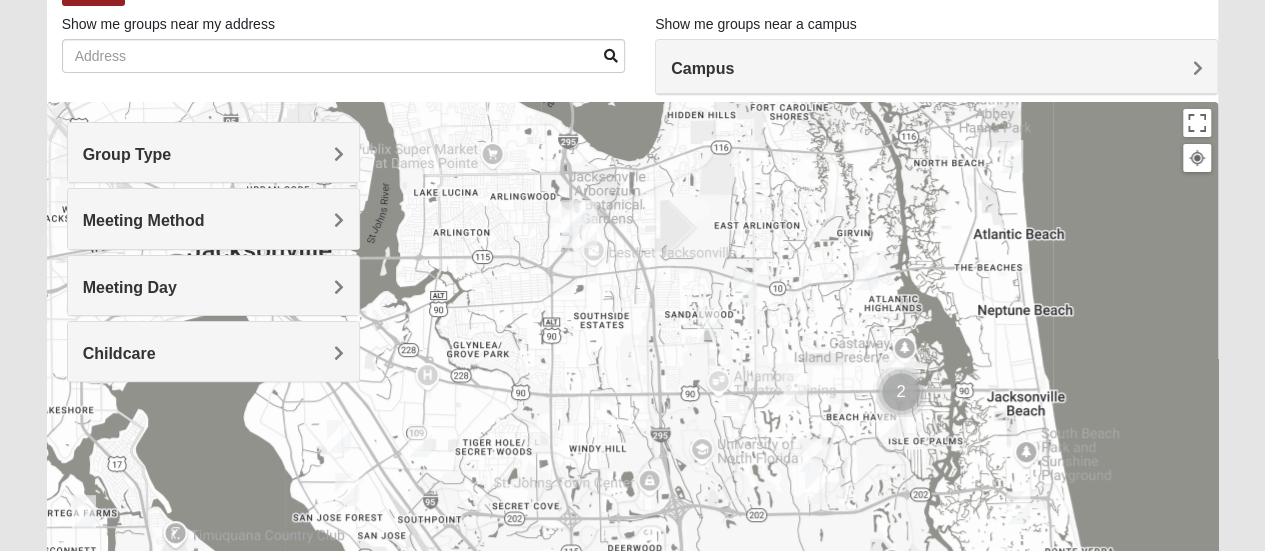 drag, startPoint x: 860, startPoint y: 313, endPoint x: 1144, endPoint y: 201, distance: 305.28674 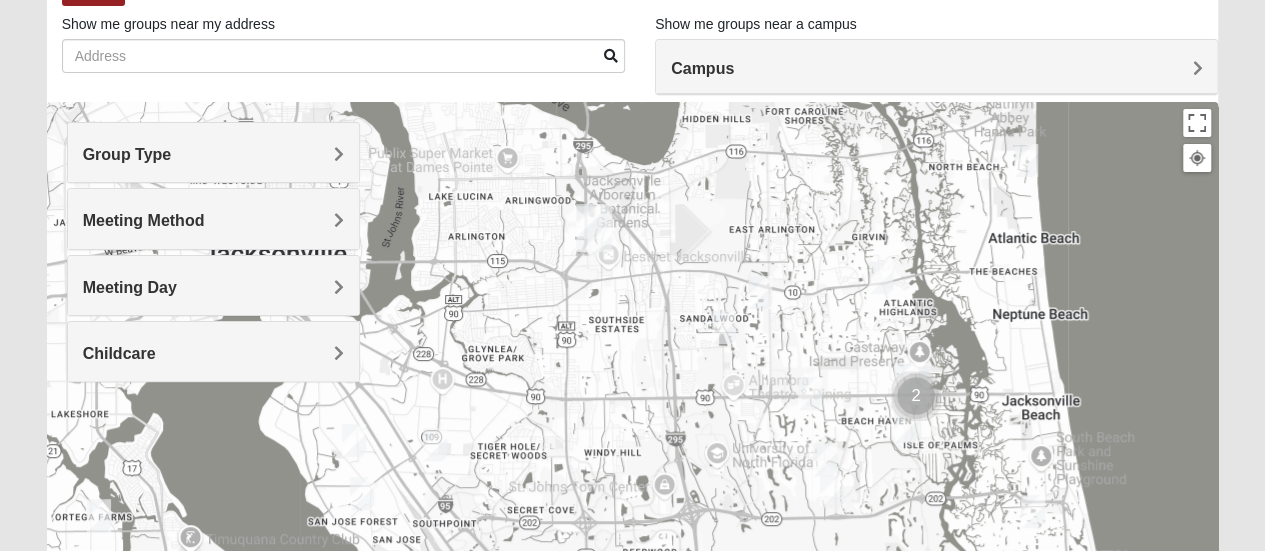 click at bounding box center (594, 228) 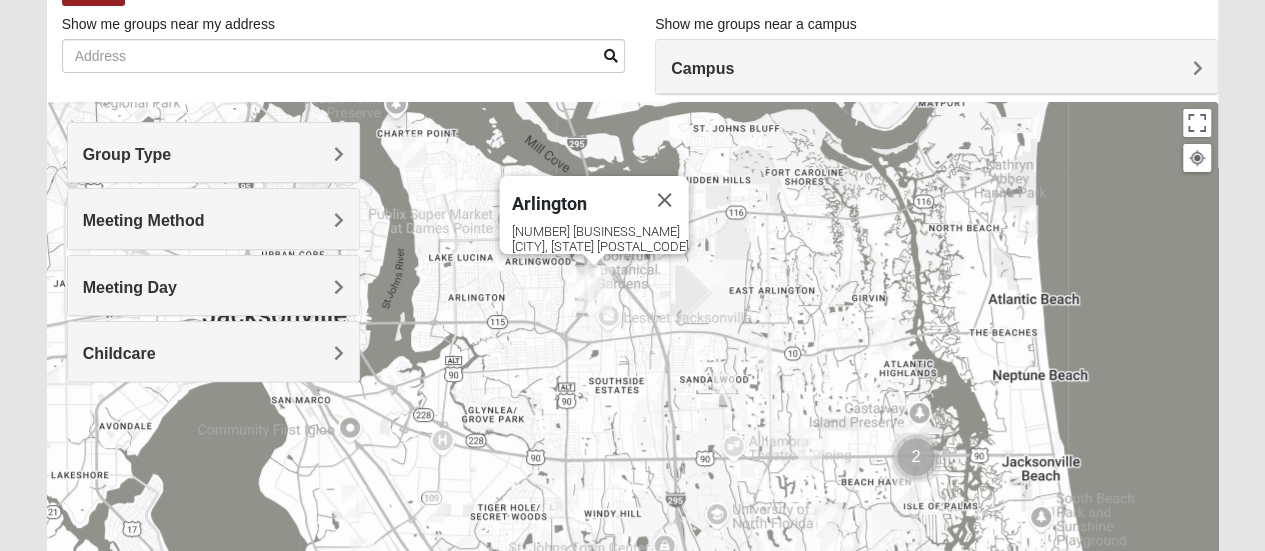 click at bounding box center (594, 289) 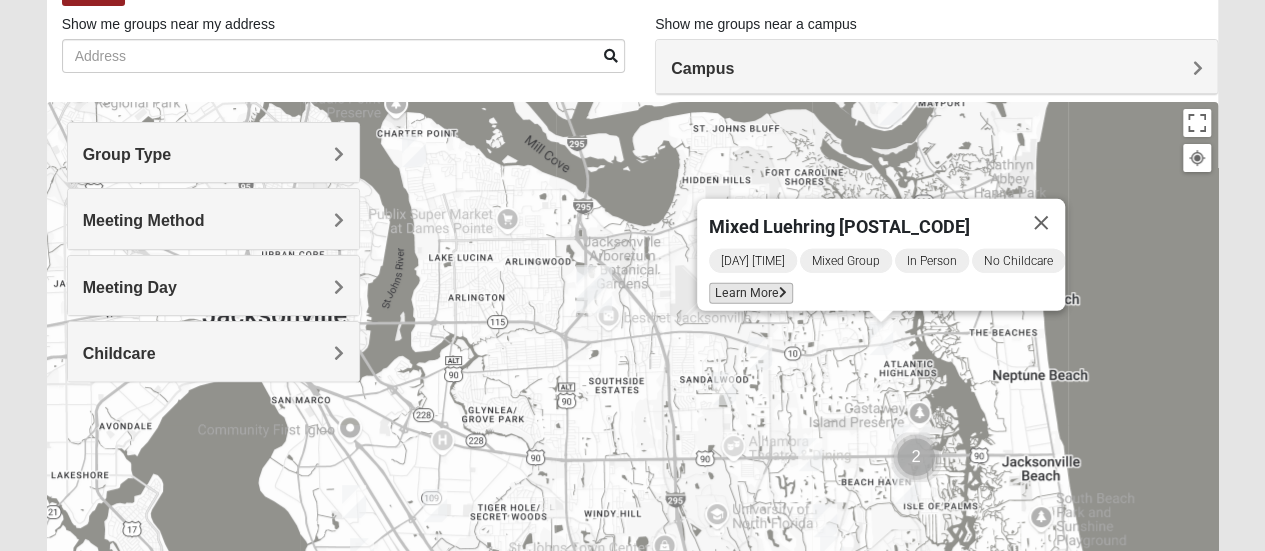 click at bounding box center (783, 293) 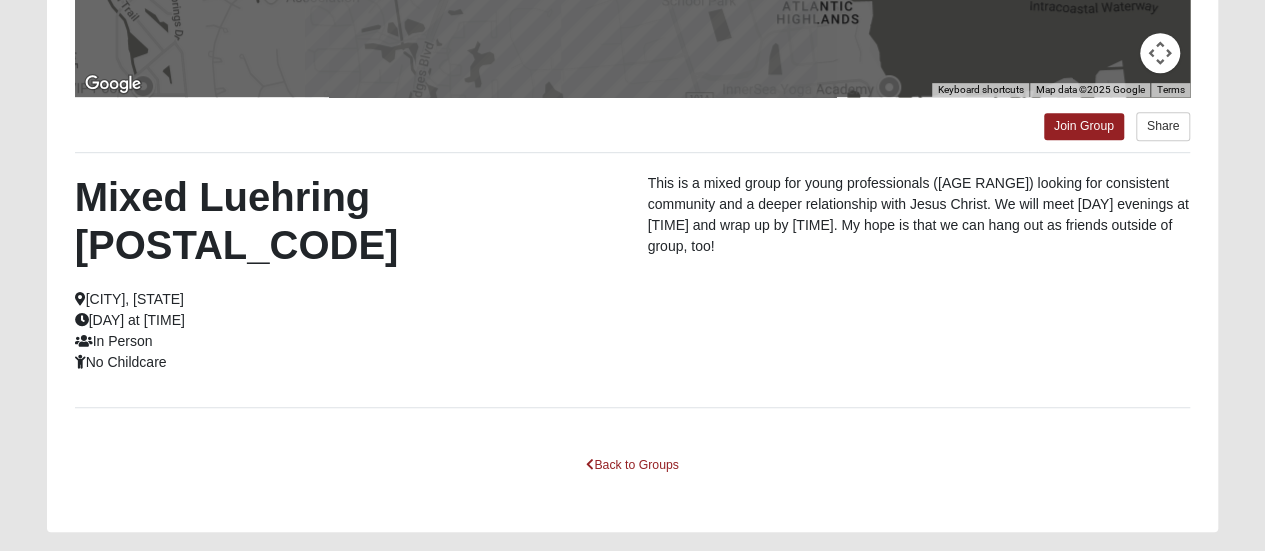 scroll, scrollTop: 524, scrollLeft: 0, axis: vertical 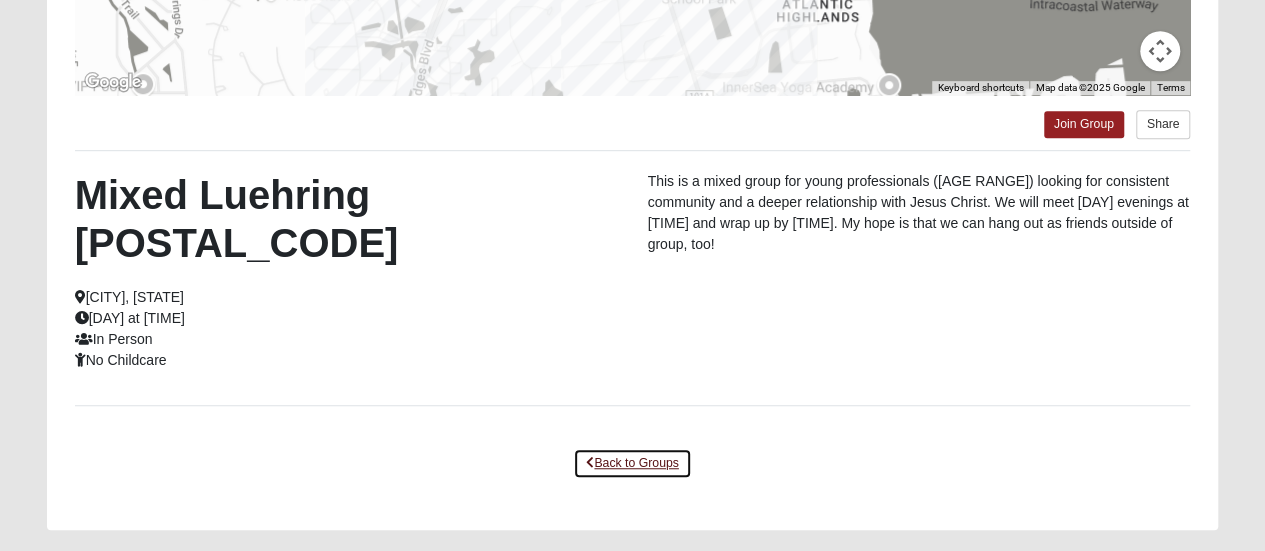 click on "Back to Groups" at bounding box center (632, 463) 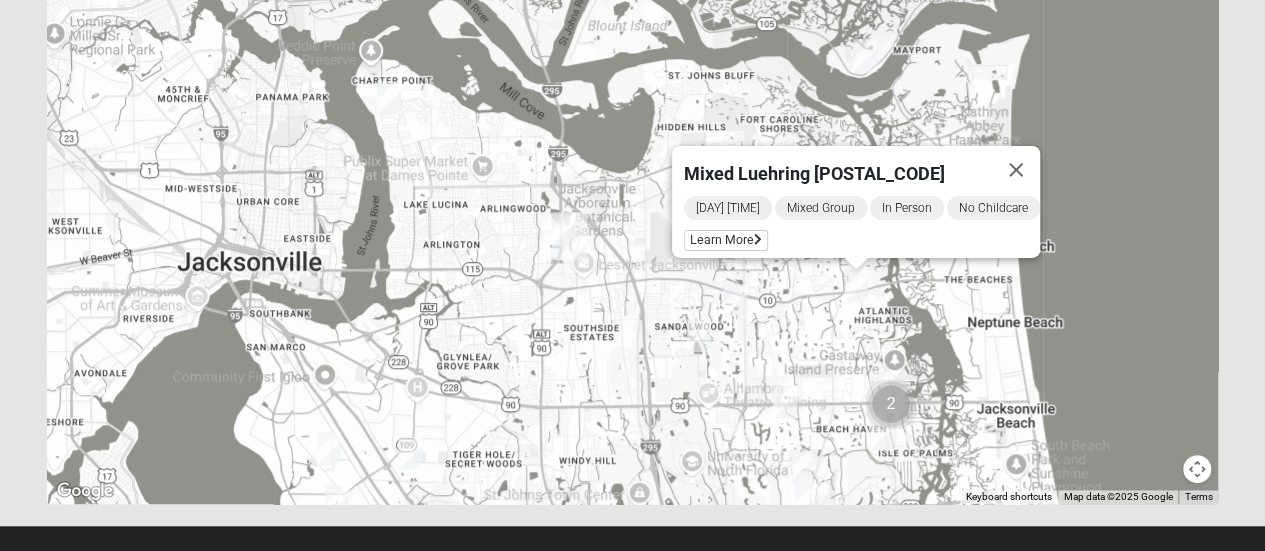 drag, startPoint x: 733, startPoint y: 150, endPoint x: 707, endPoint y: 505, distance: 355.95084 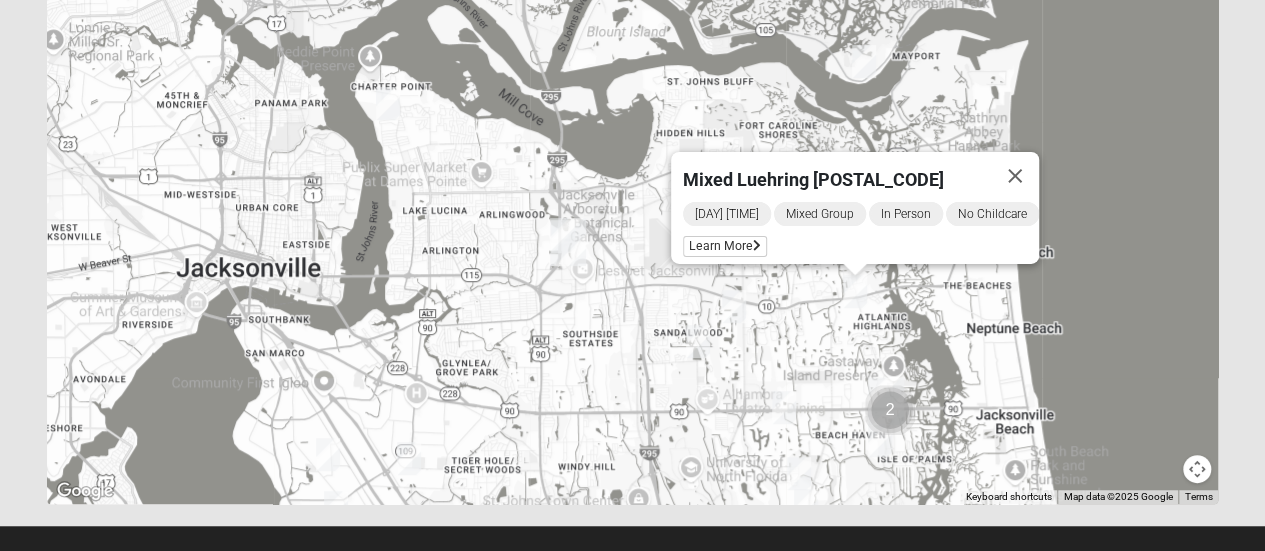 click at bounding box center (734, 306) 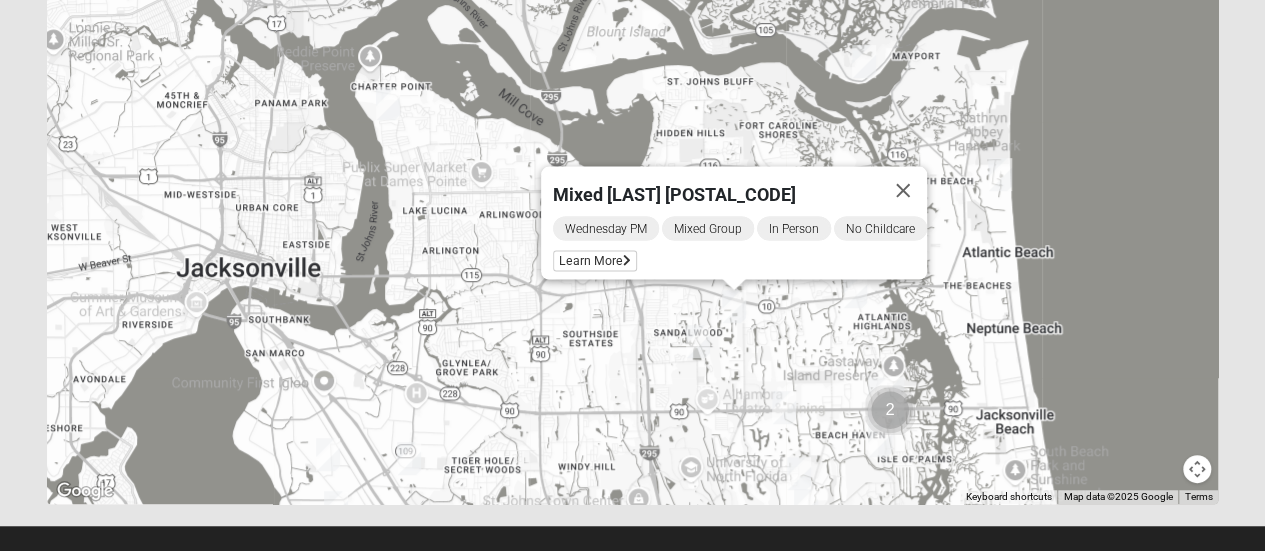 click at bounding box center [698, 341] 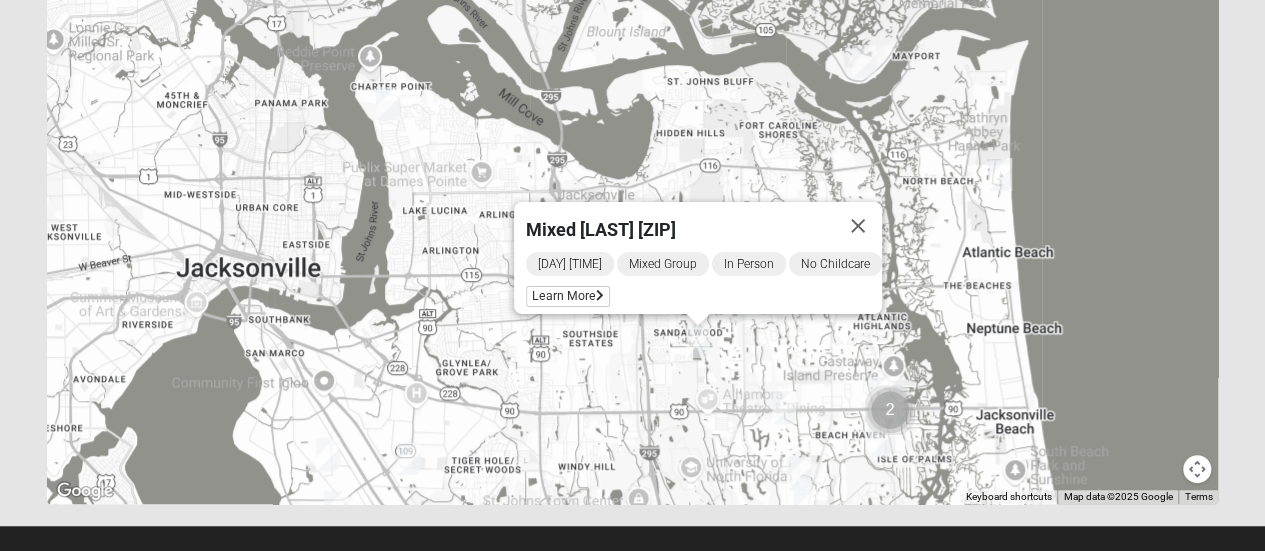 click at bounding box center [784, 407] 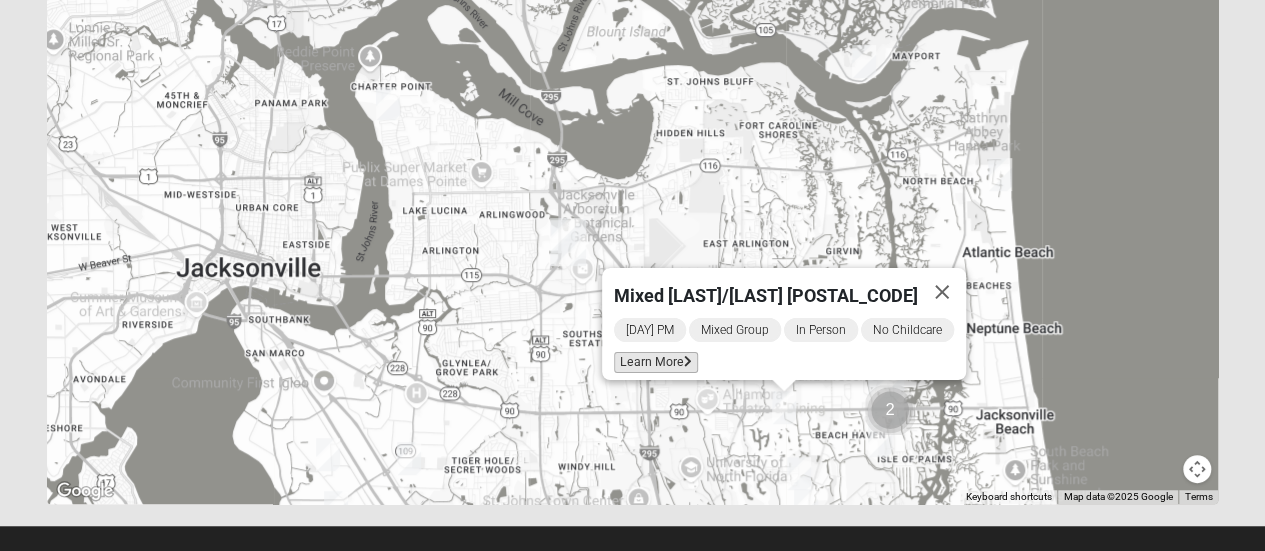 click on "Learn More" at bounding box center [656, 362] 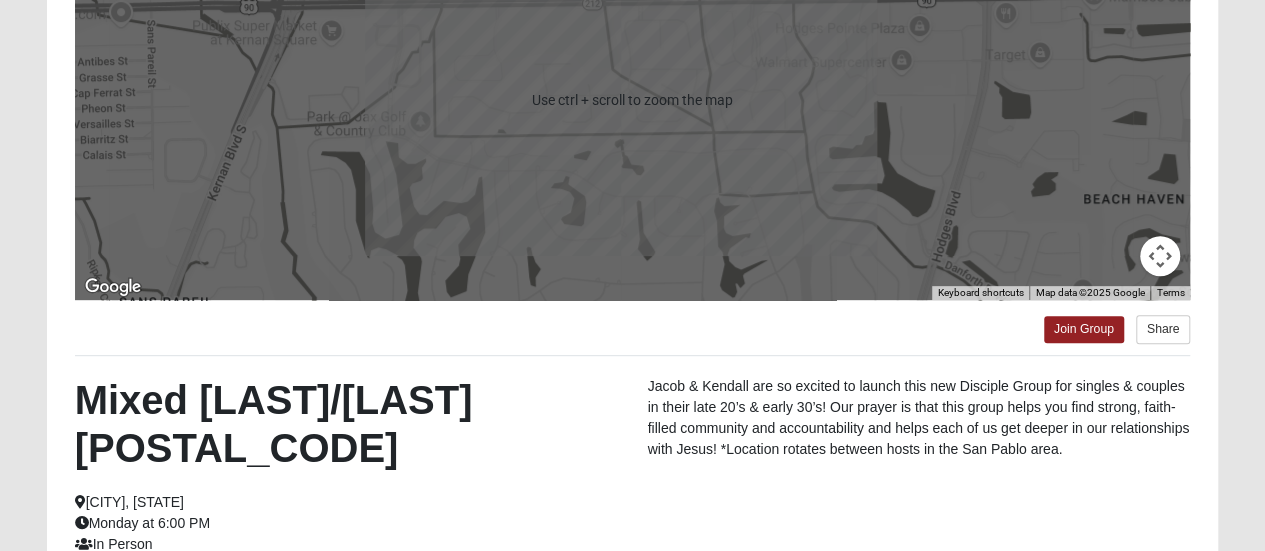 scroll, scrollTop: 336, scrollLeft: 0, axis: vertical 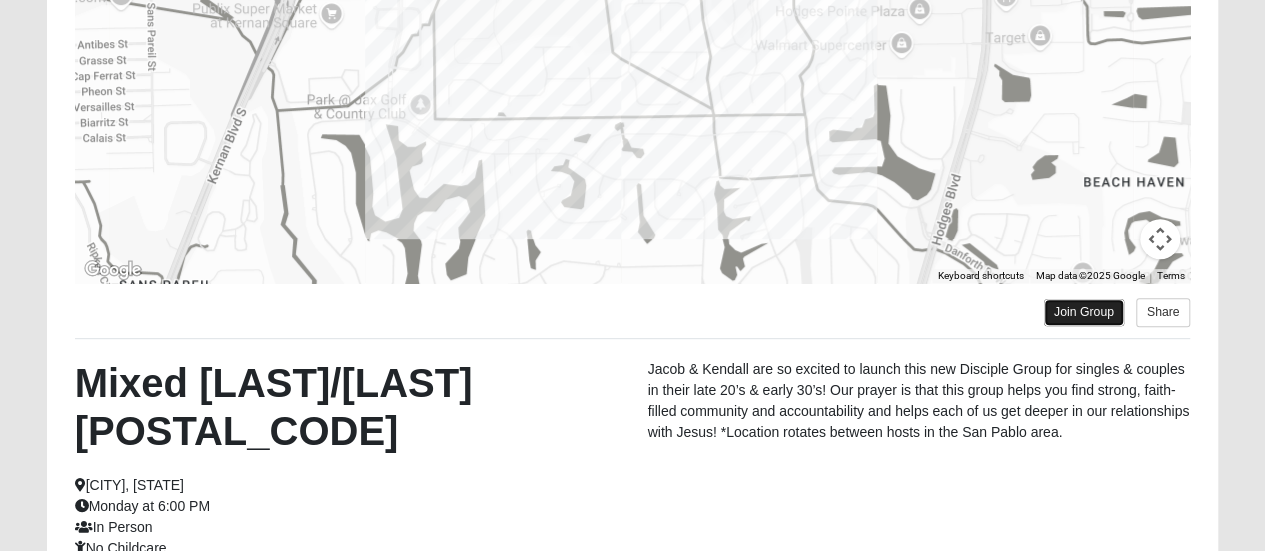 click on "Join Group" at bounding box center [1084, 312] 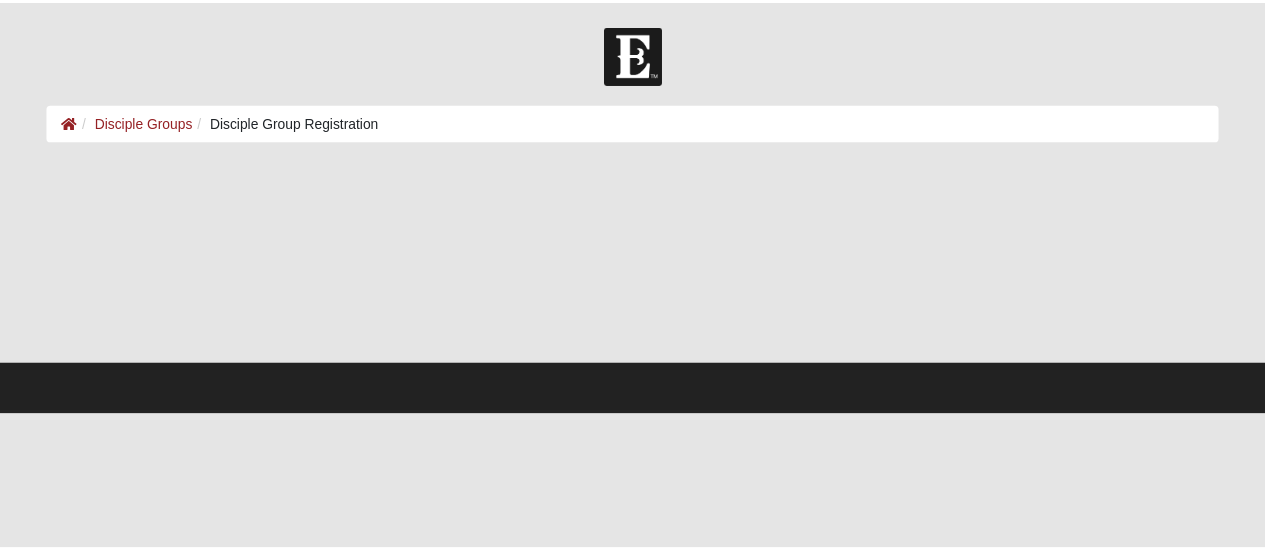 scroll, scrollTop: 0, scrollLeft: 0, axis: both 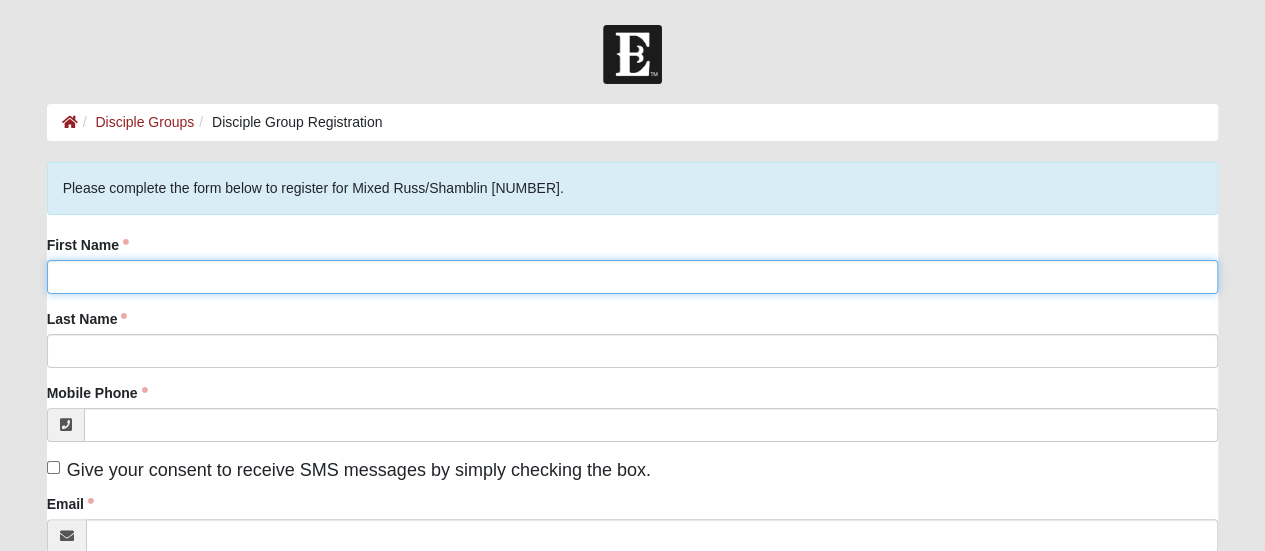 click on "First Name" 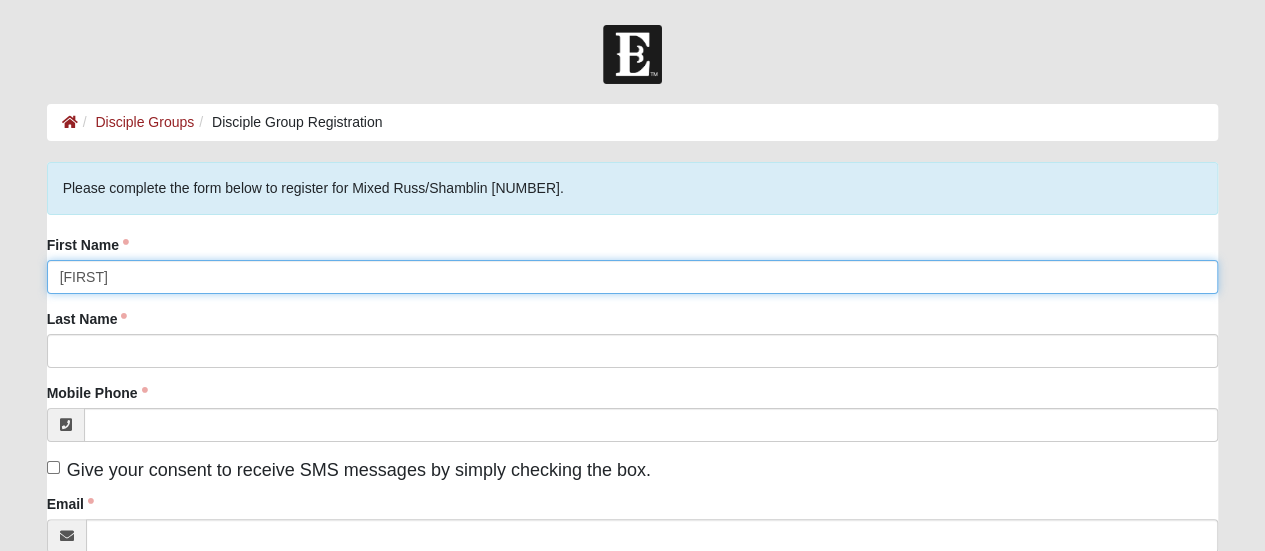 type on "[FIRST]" 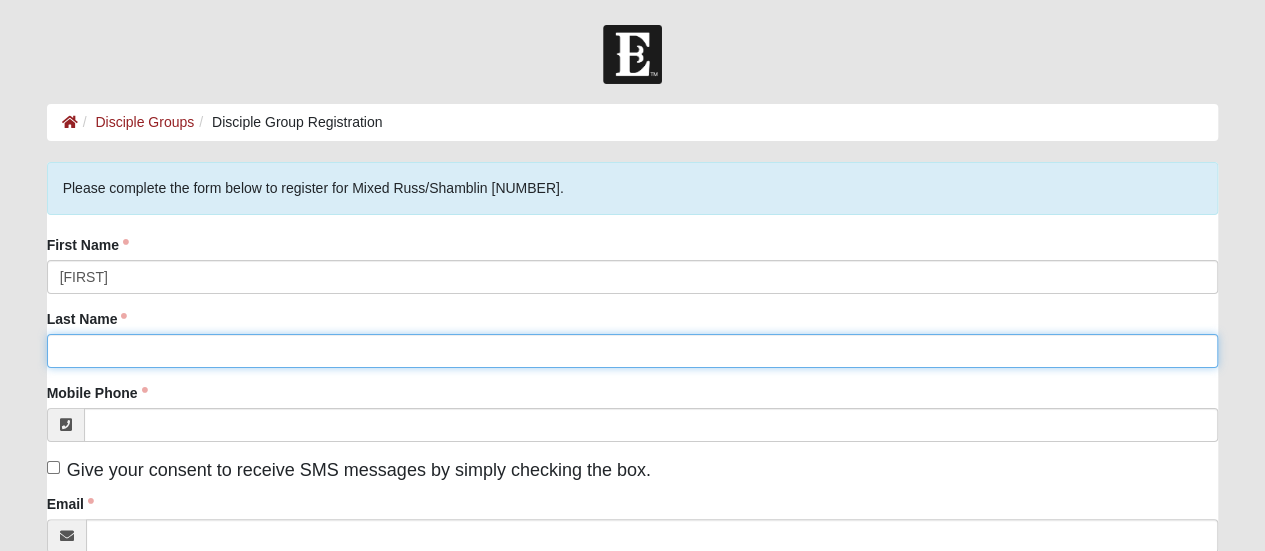click on "Last Name" 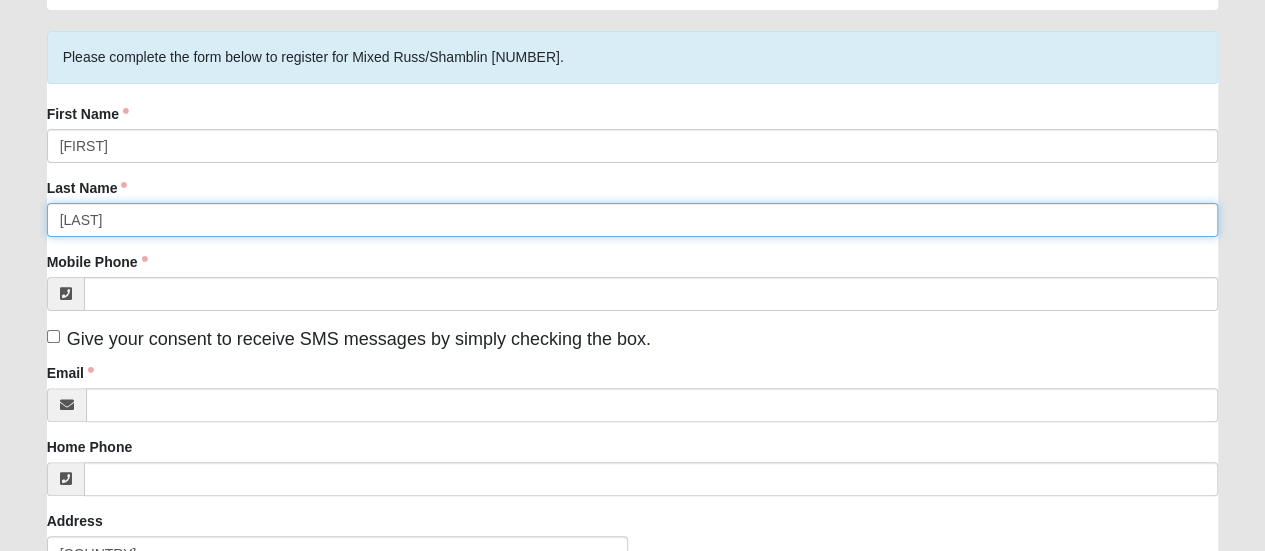 scroll, scrollTop: 134, scrollLeft: 0, axis: vertical 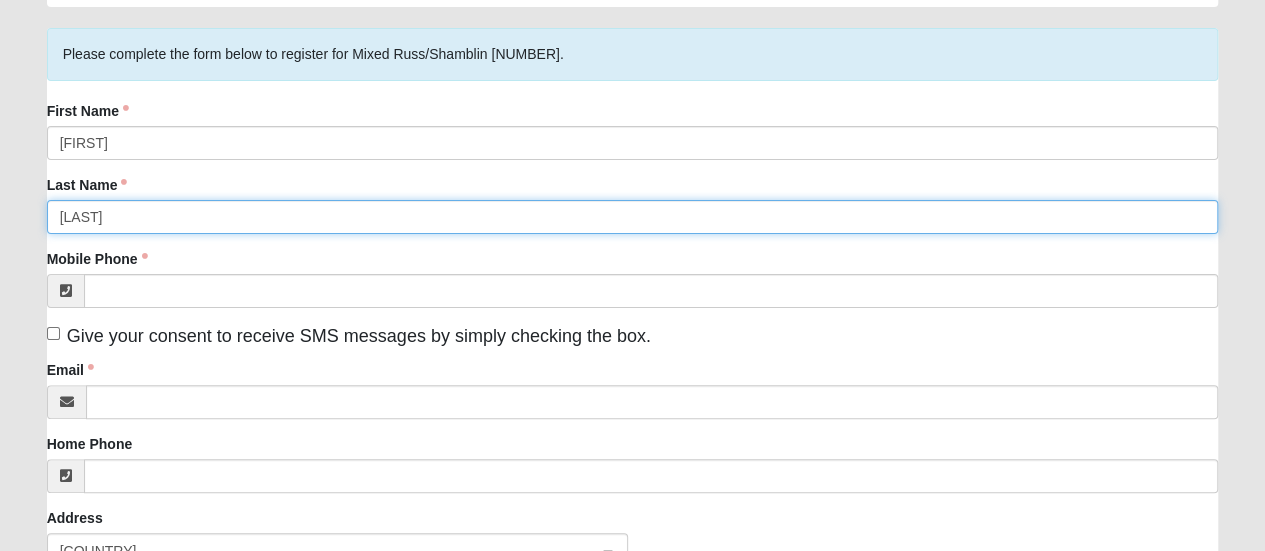 type on "[LAST]" 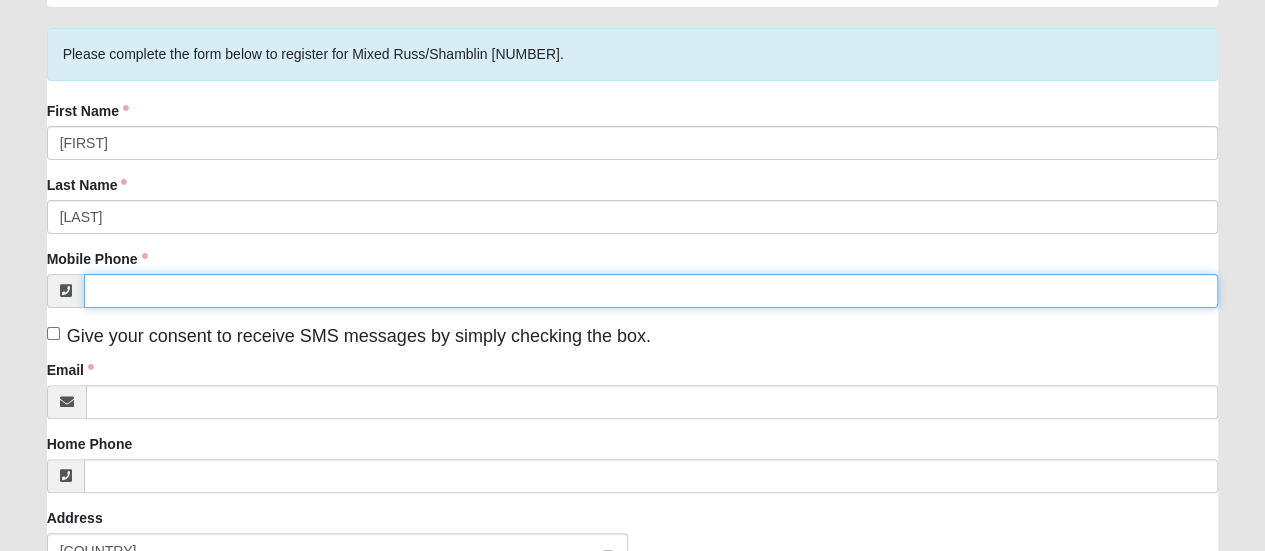 click on "Mobile Phone" at bounding box center (651, 291) 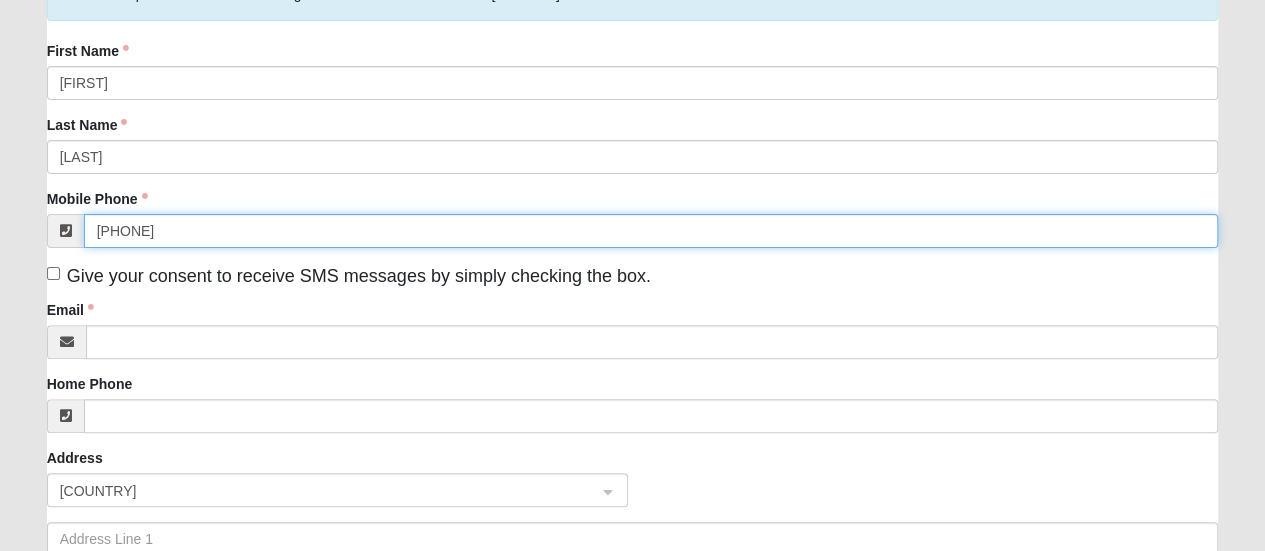 scroll, scrollTop: 197, scrollLeft: 0, axis: vertical 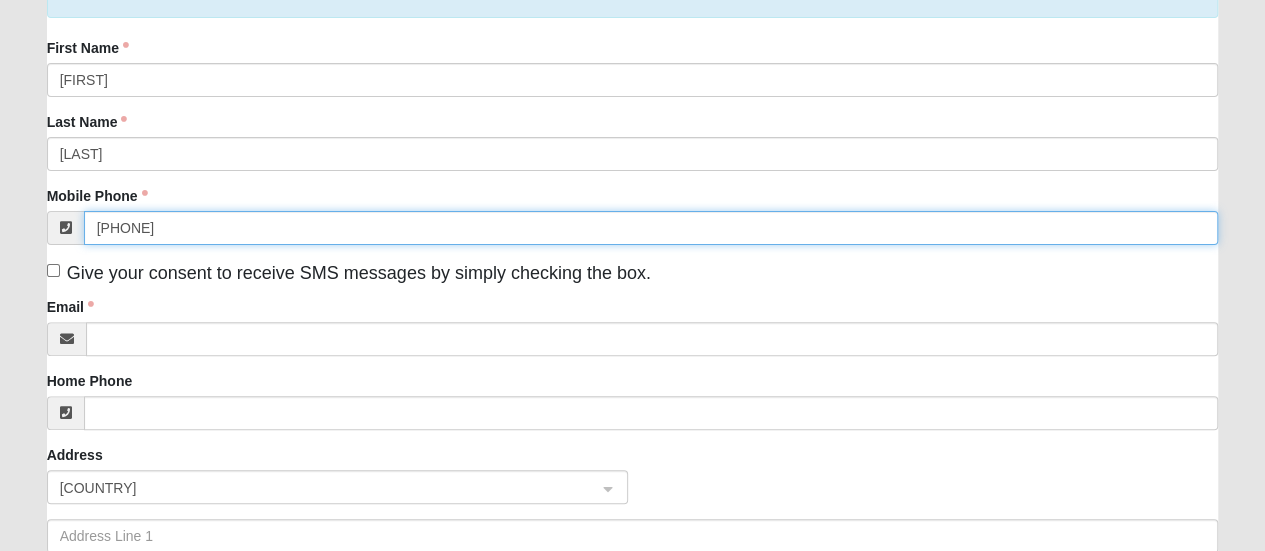 type on "[PHONE]" 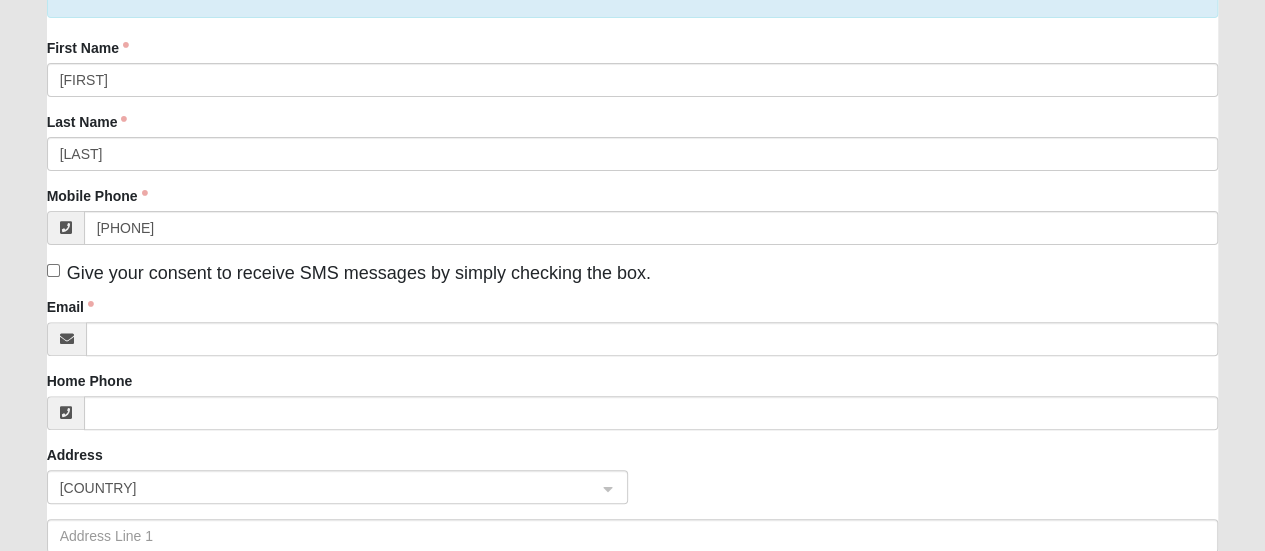 click on "First Name    [FIRST]     Last Name    [LAST]     Mobile Phone    [PHONE]      Give your consent to receive SMS messages by simply checking the box.      Email        Home Phone        Address      [COUNTRY]                 [STATE]" at bounding box center [633, 352] 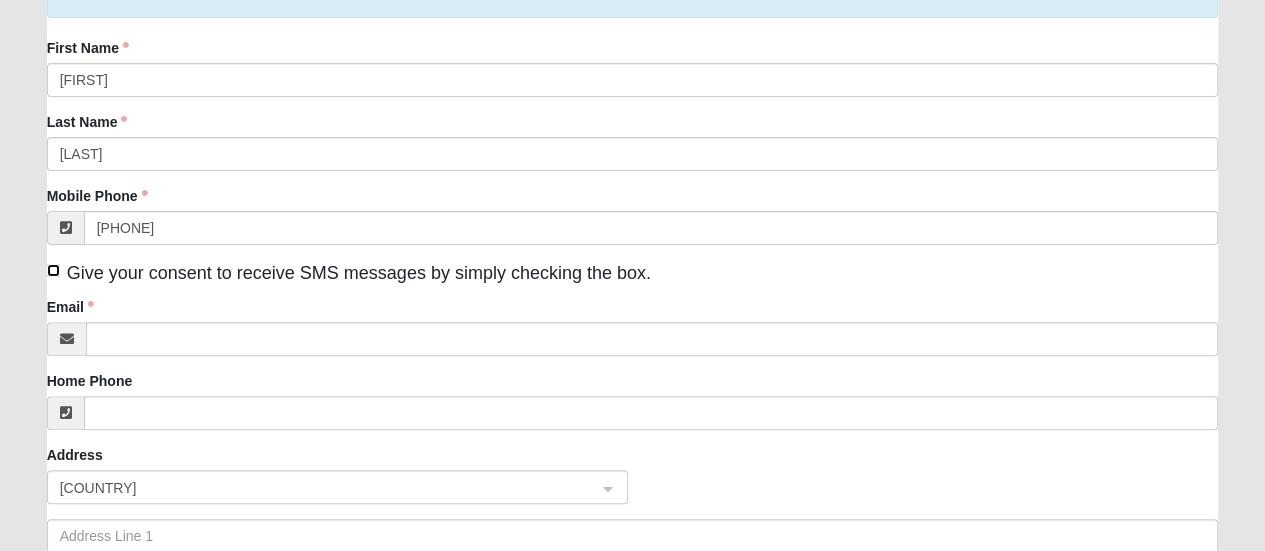 checkbox on "true" 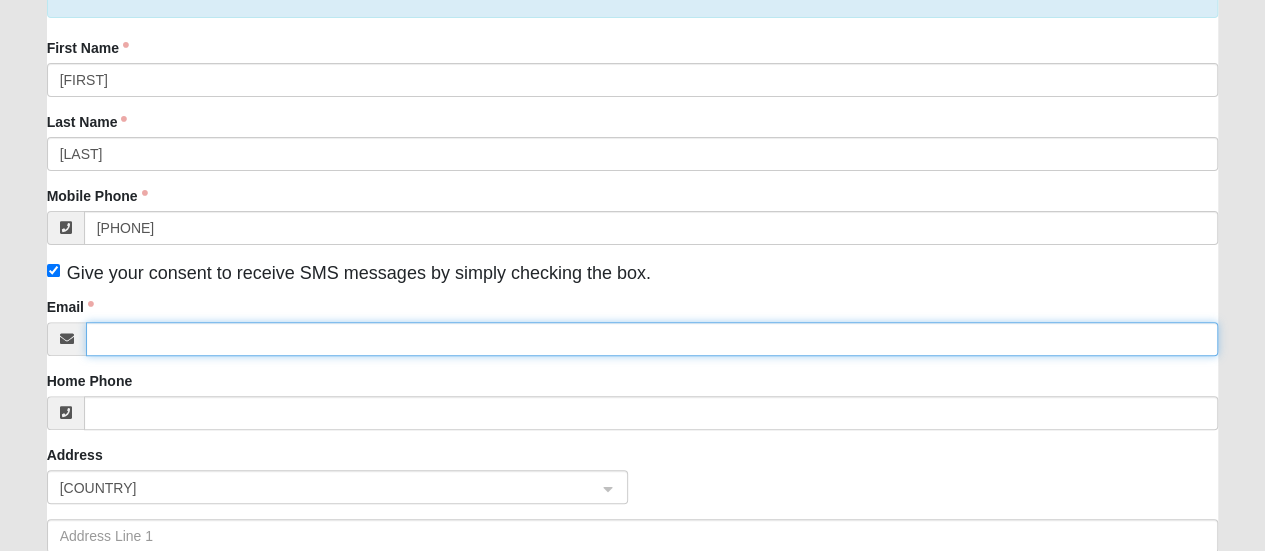 click on "Email" at bounding box center [652, 339] 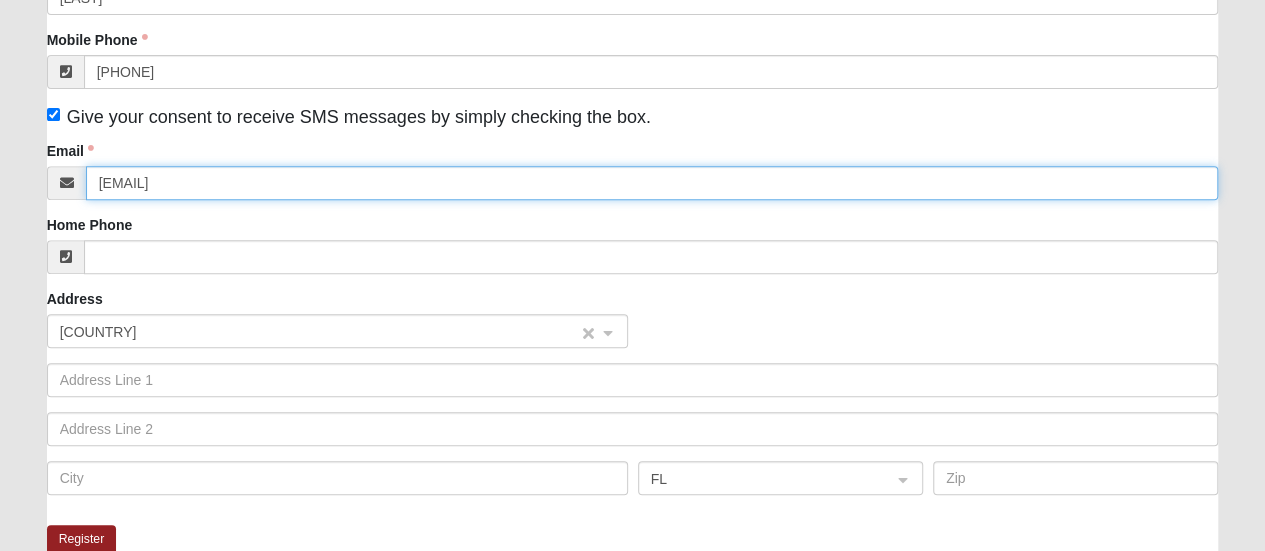 scroll, scrollTop: 497, scrollLeft: 0, axis: vertical 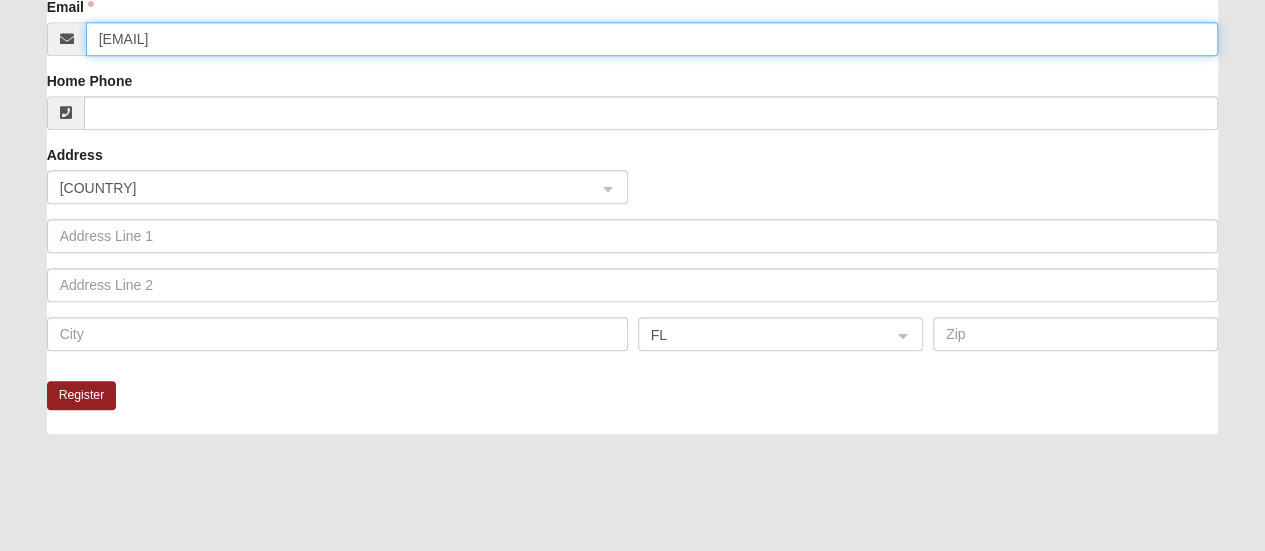 type on "[EMAIL]" 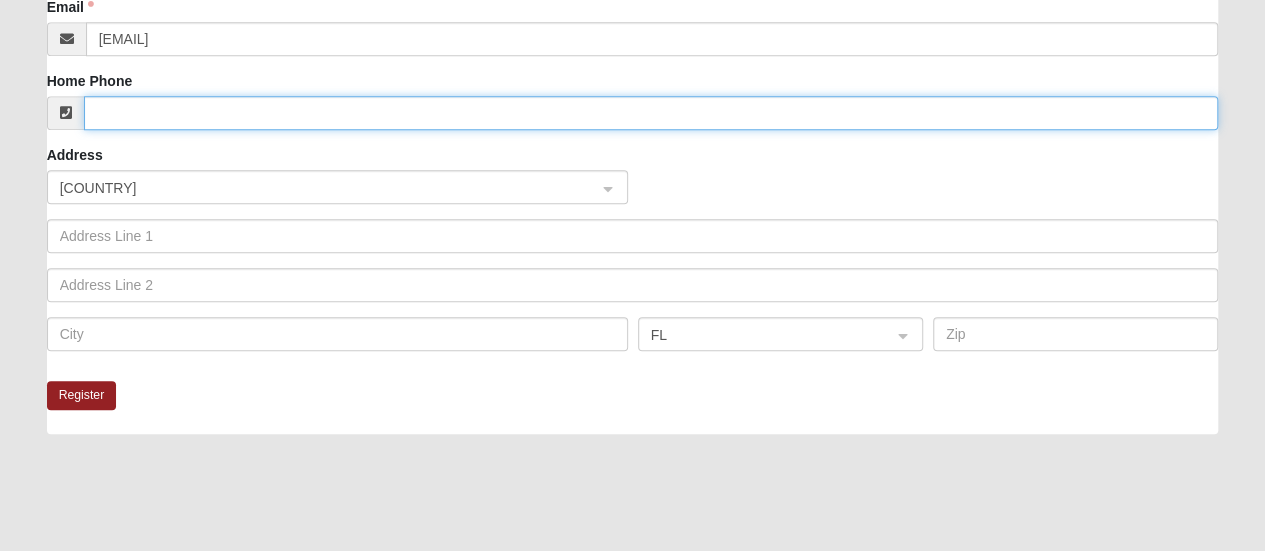 click on "Home Phone" at bounding box center (651, 113) 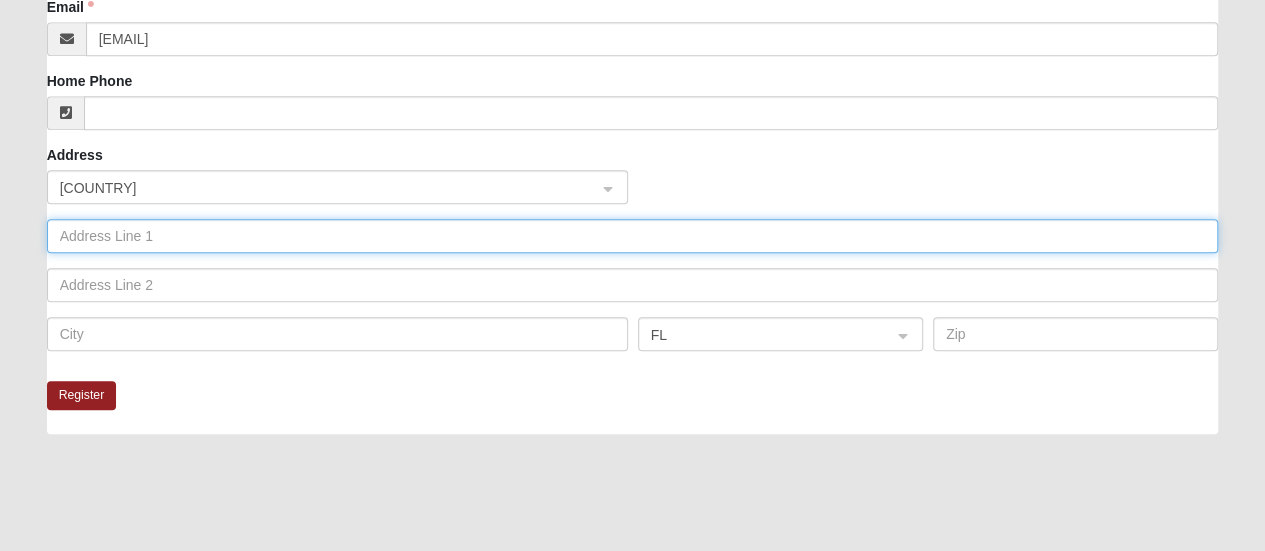 click 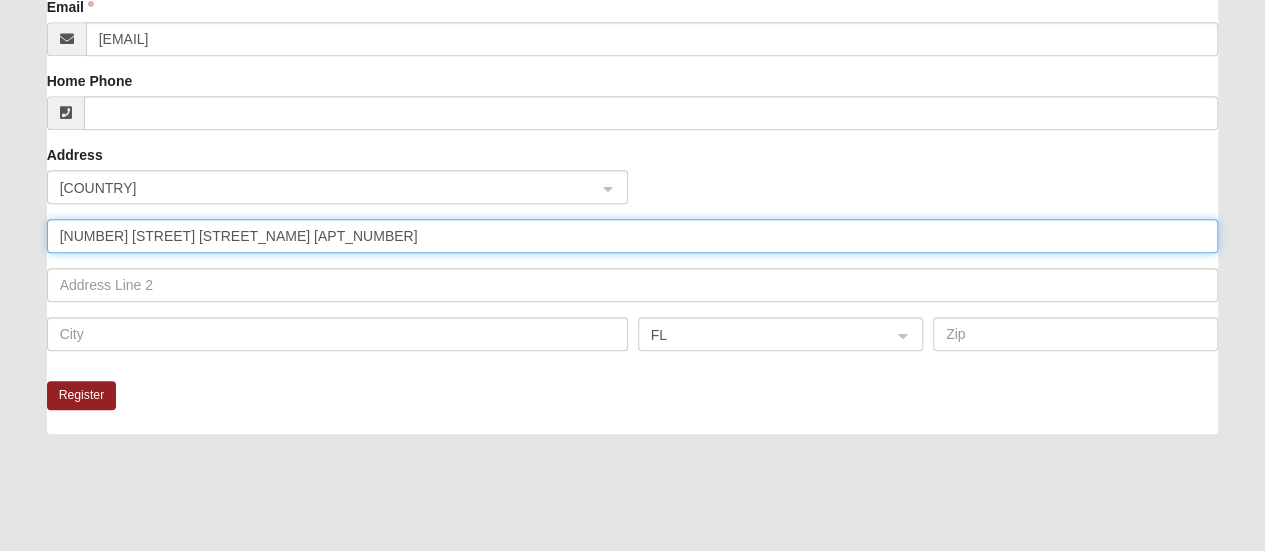 type on "[NUMBER] [STREET] [STREET_NAME] [APT_NUMBER]" 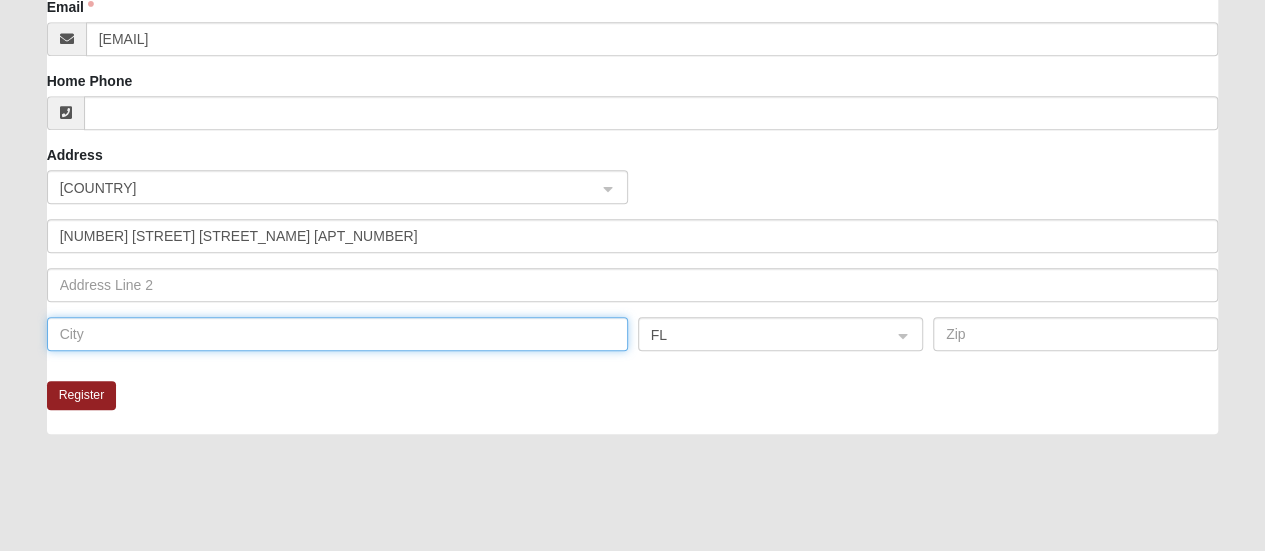 click 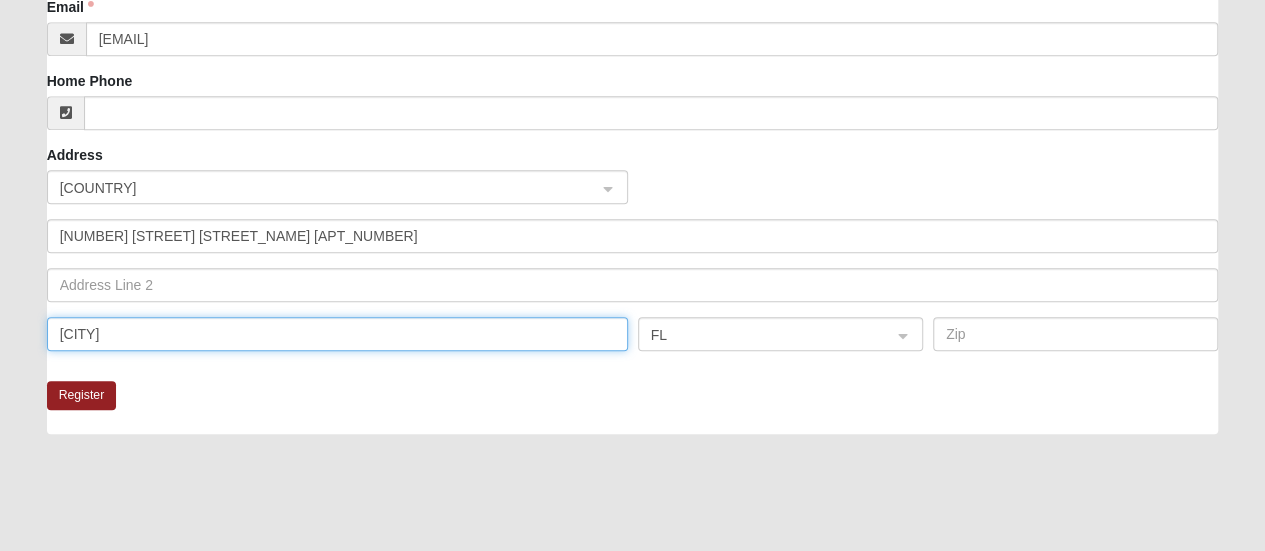 type on "[CITY]" 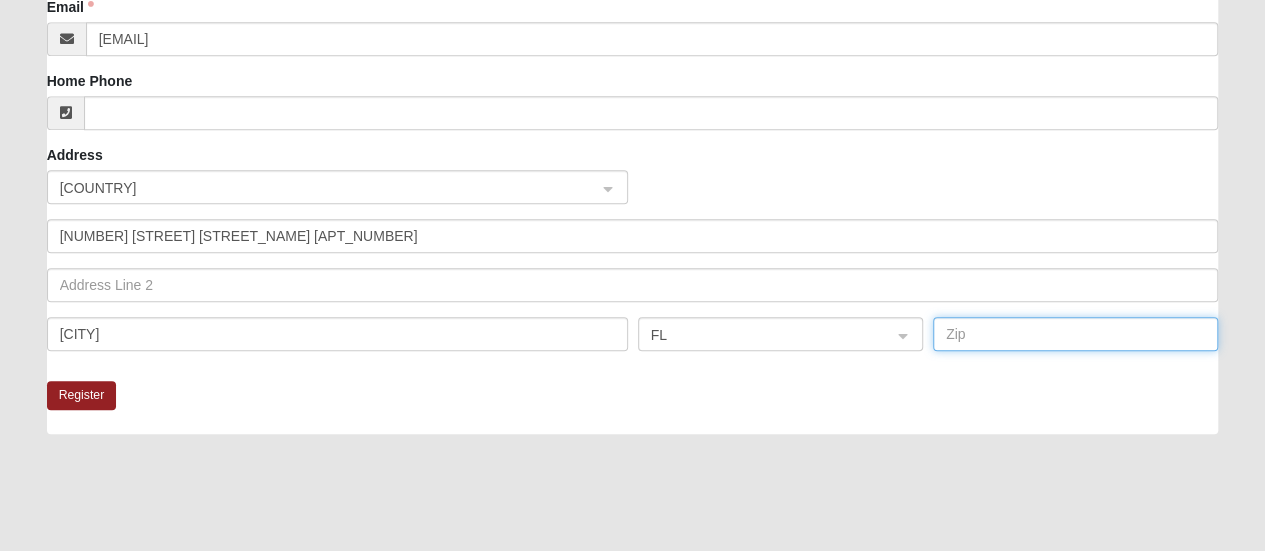 click 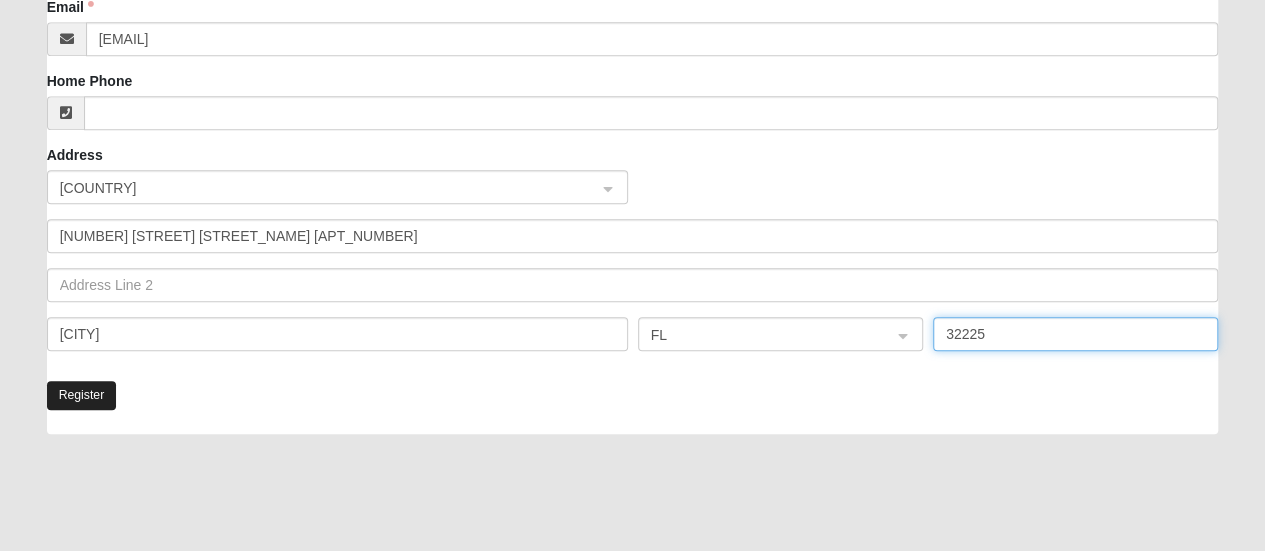 type on "32225" 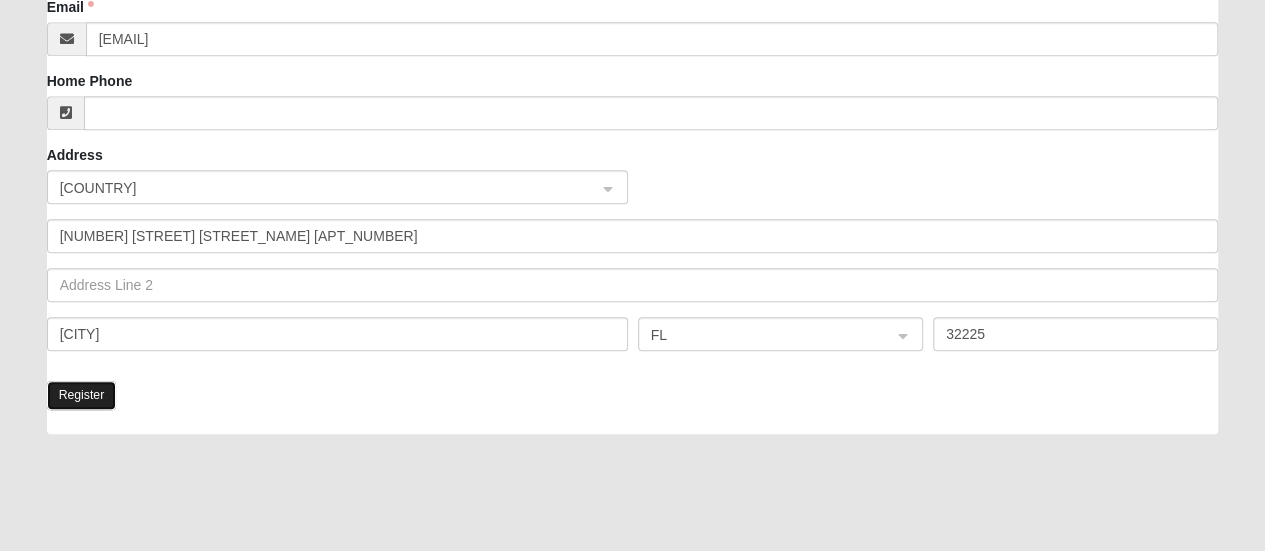 click on "Register" 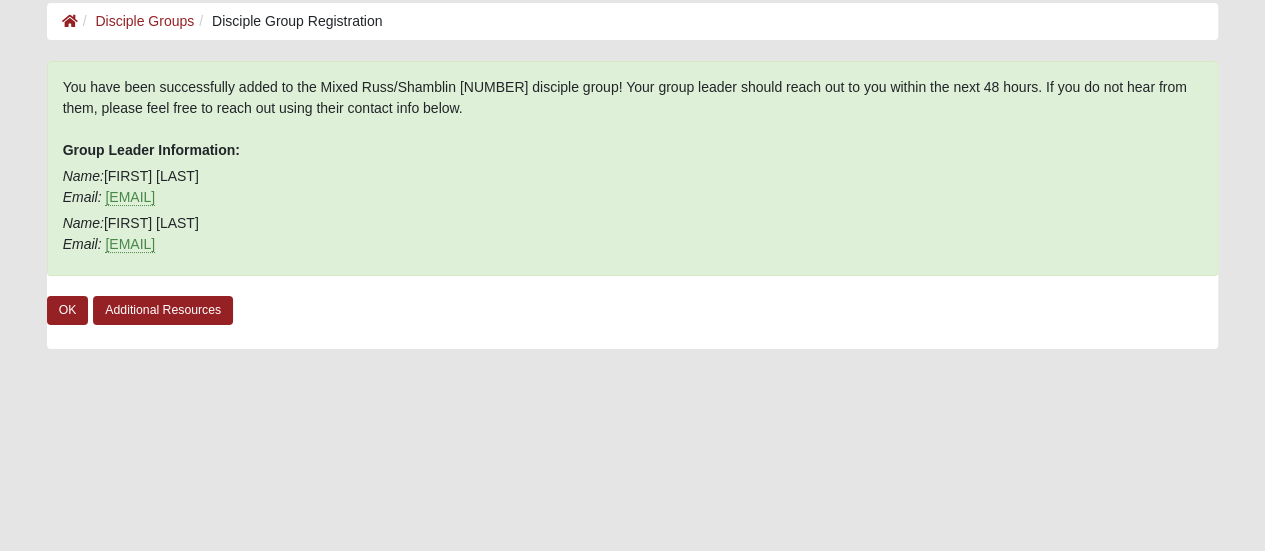 scroll, scrollTop: 70, scrollLeft: 0, axis: vertical 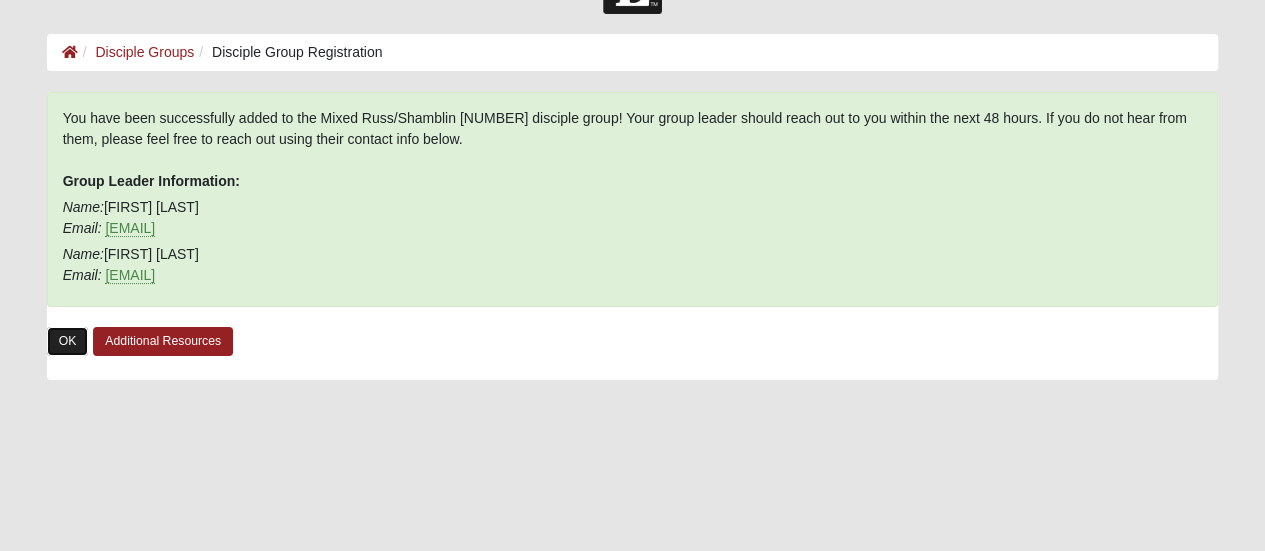 click on "OK" at bounding box center [68, 341] 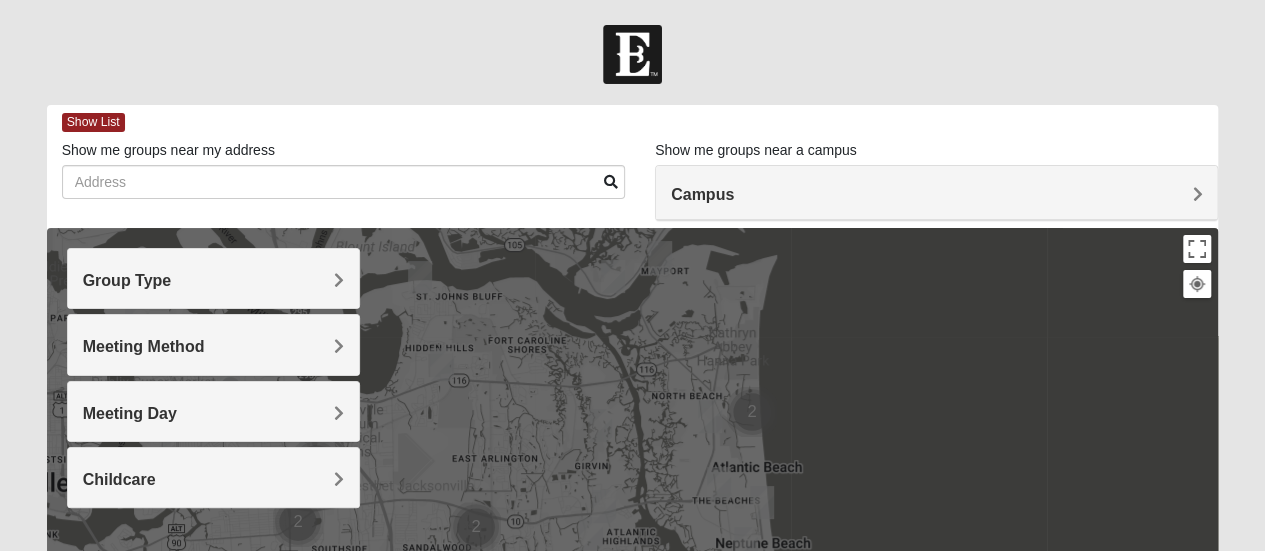 scroll, scrollTop: 200, scrollLeft: 0, axis: vertical 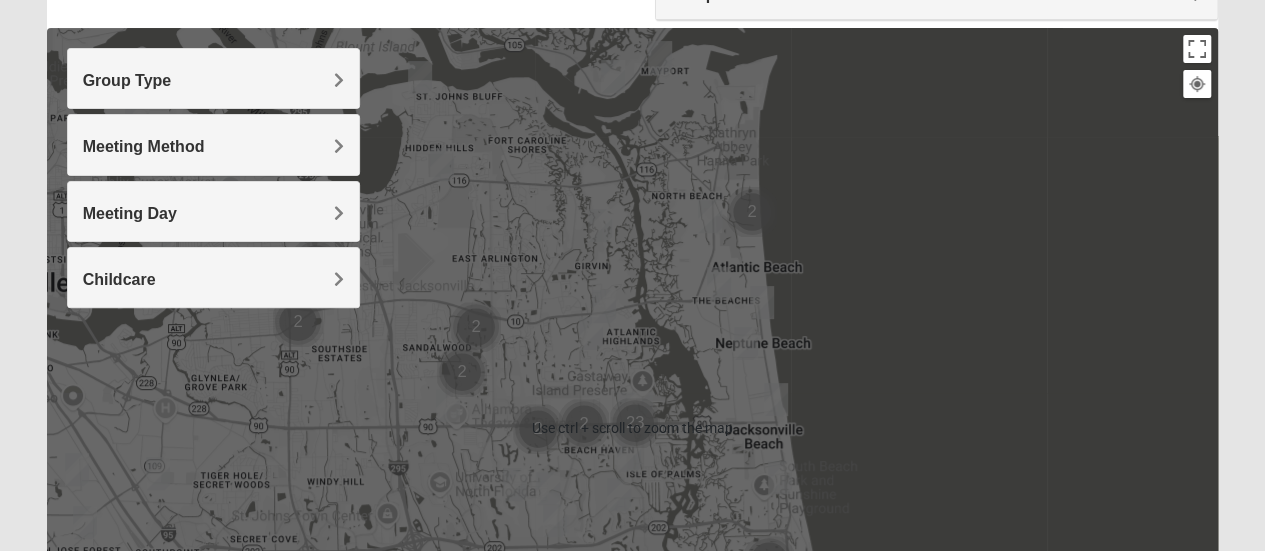 click on "Group Type" at bounding box center [213, 80] 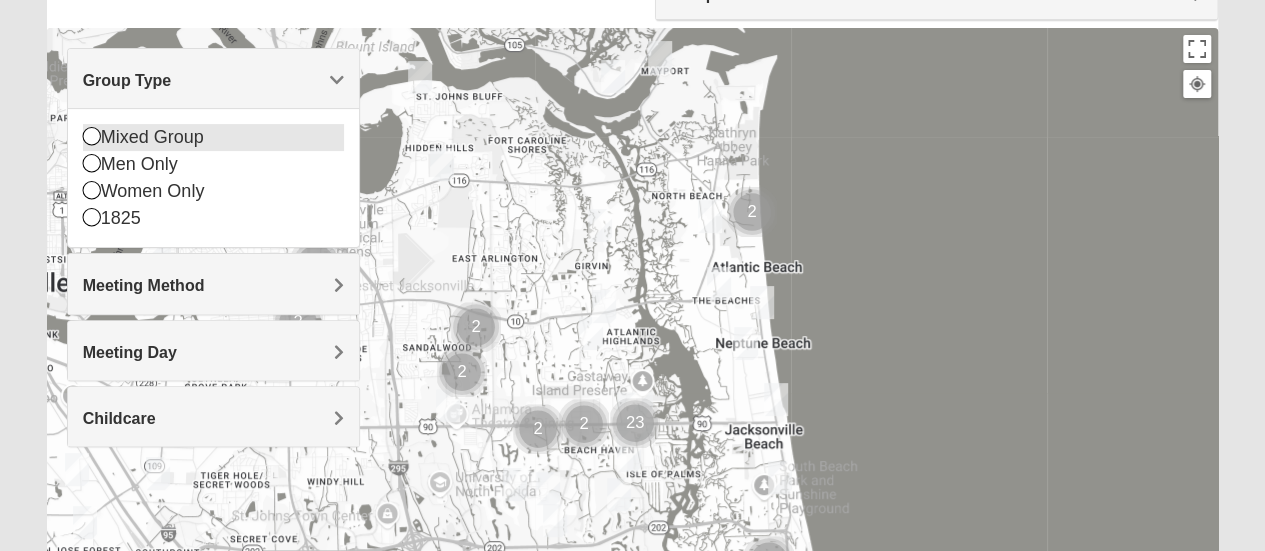 click on "Mixed Group" at bounding box center [213, 137] 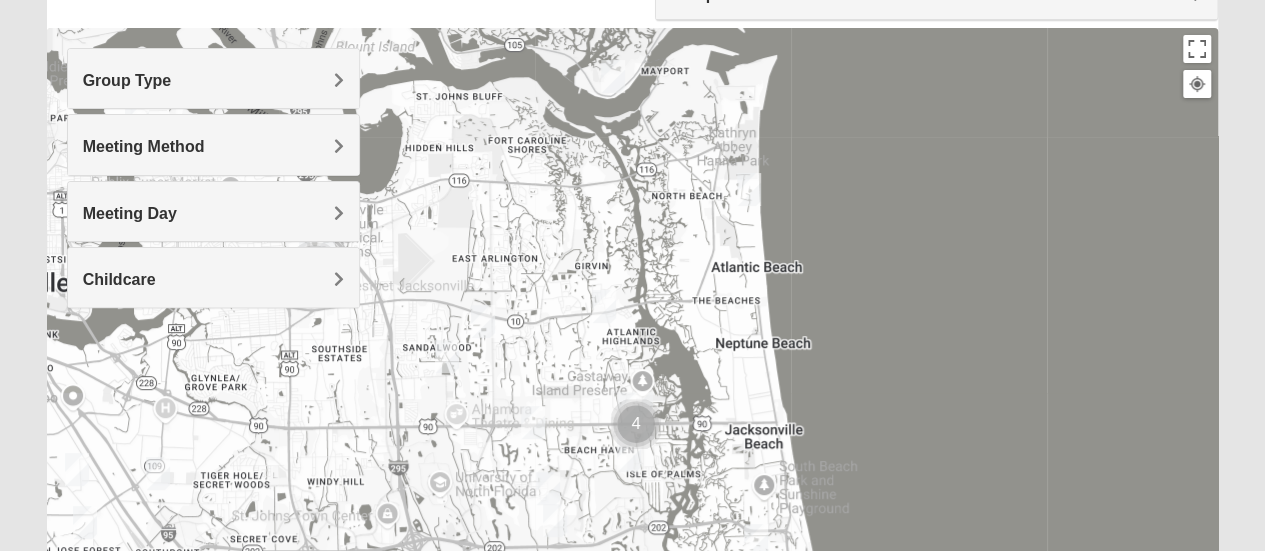 click on "Meeting Method" at bounding box center [213, 146] 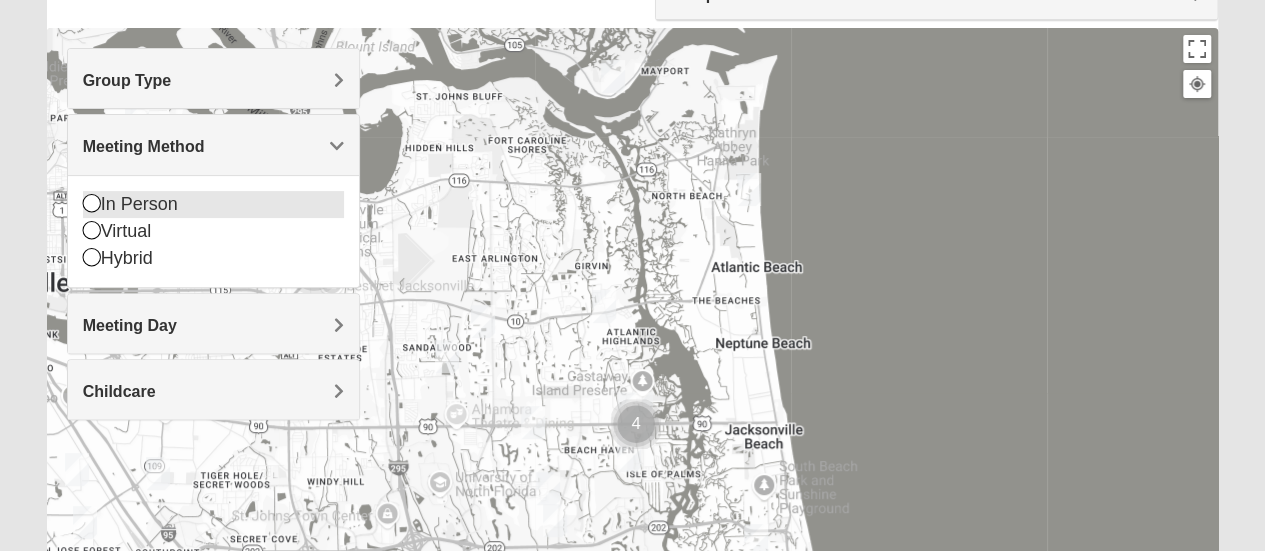 click on "In Person" at bounding box center [213, 204] 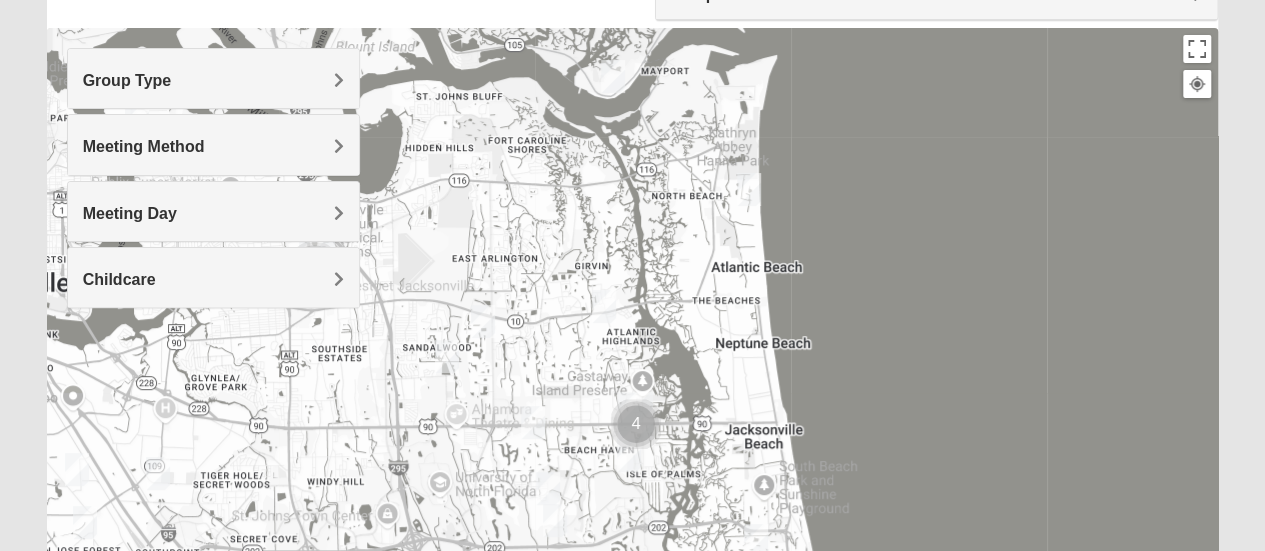 click on "Meeting Day" at bounding box center (213, 213) 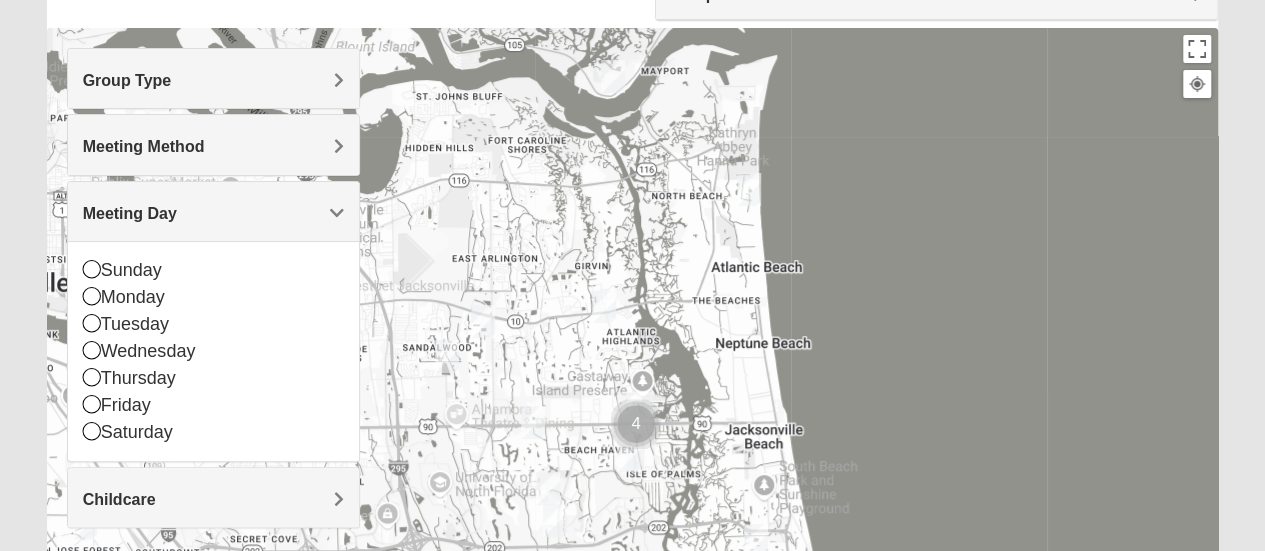 click on "Childcare" at bounding box center [213, 499] 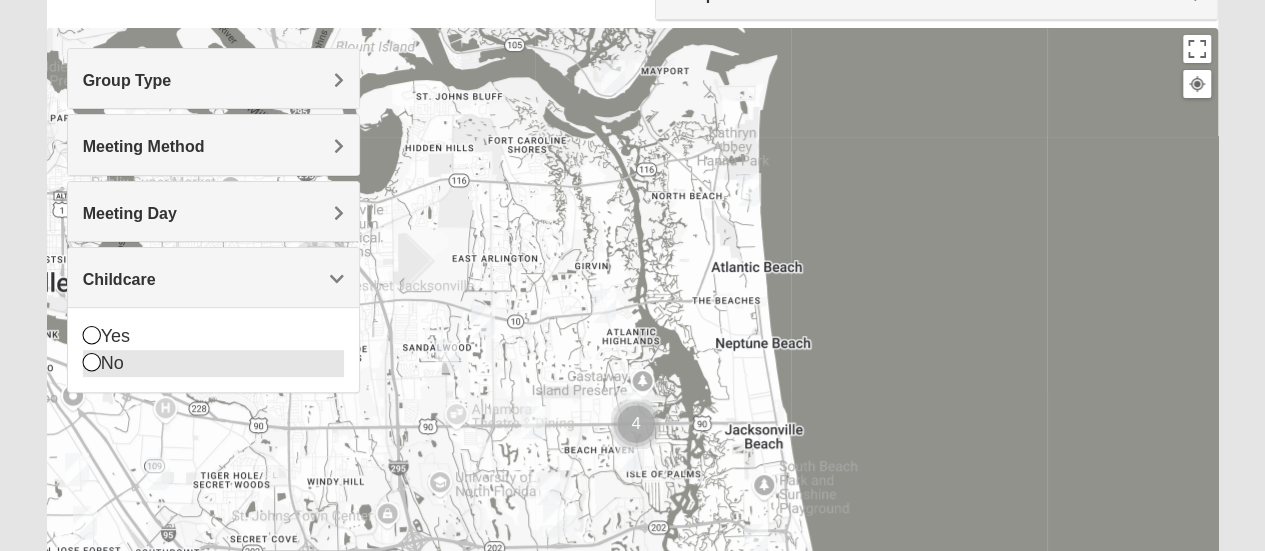 click at bounding box center (92, 362) 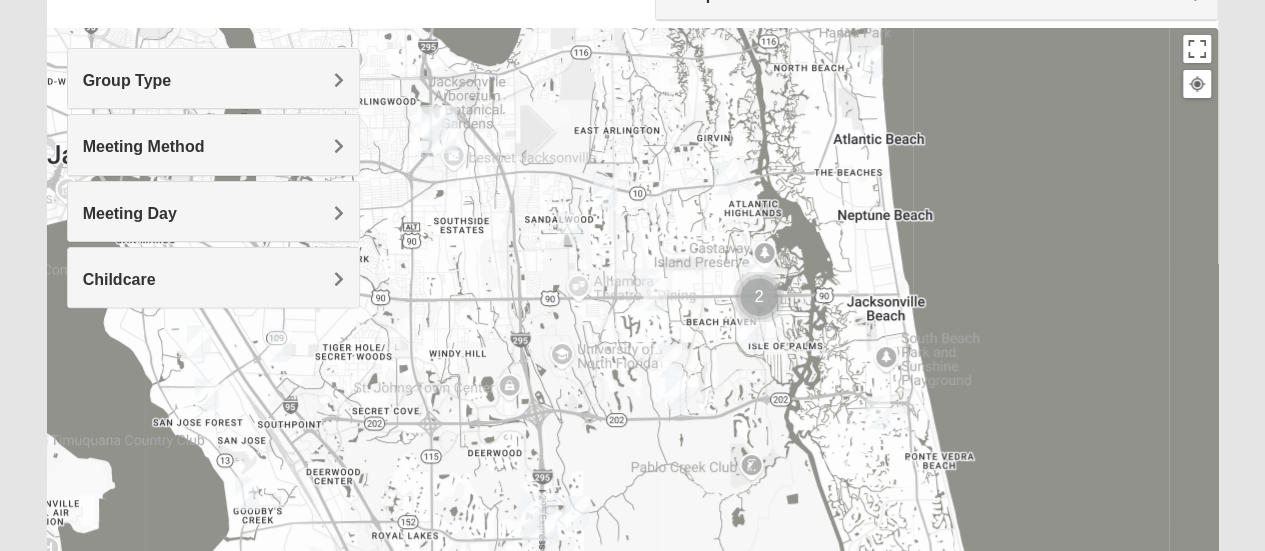 drag, startPoint x: 689, startPoint y: 340, endPoint x: 802, endPoint y: 230, distance: 157.69908 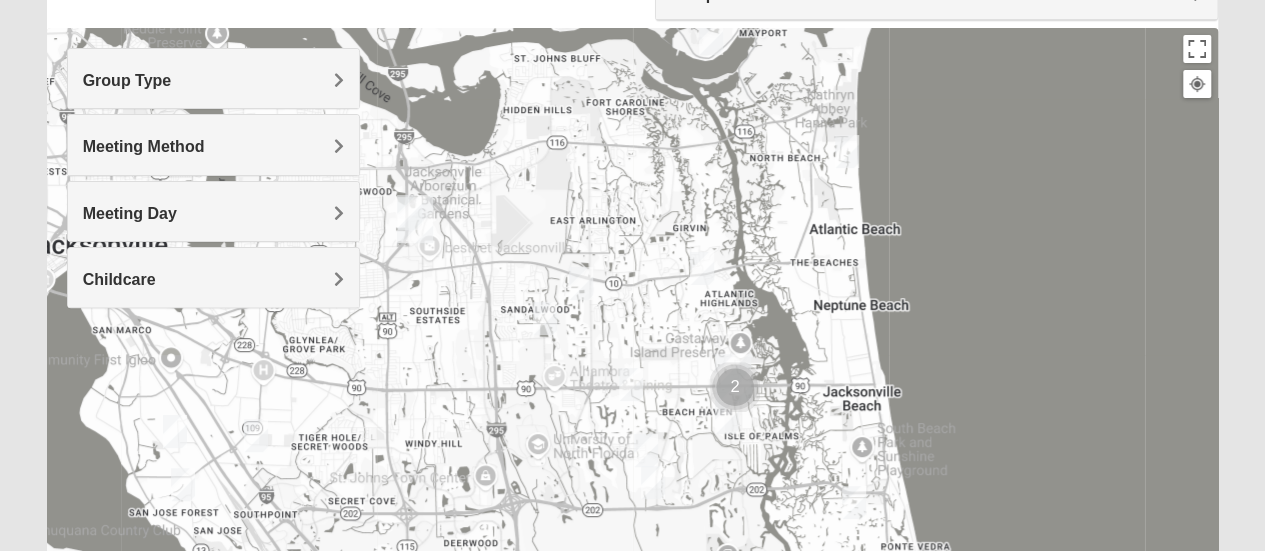drag, startPoint x: 596, startPoint y: 139, endPoint x: 544, endPoint y: 233, distance: 107.42439 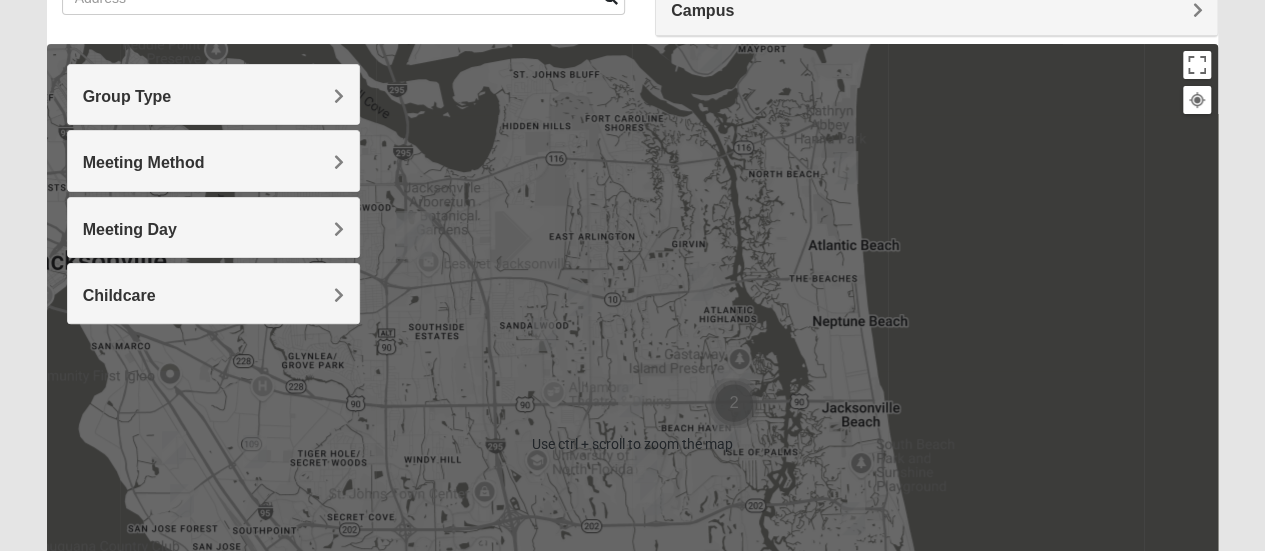 scroll, scrollTop: 200, scrollLeft: 0, axis: vertical 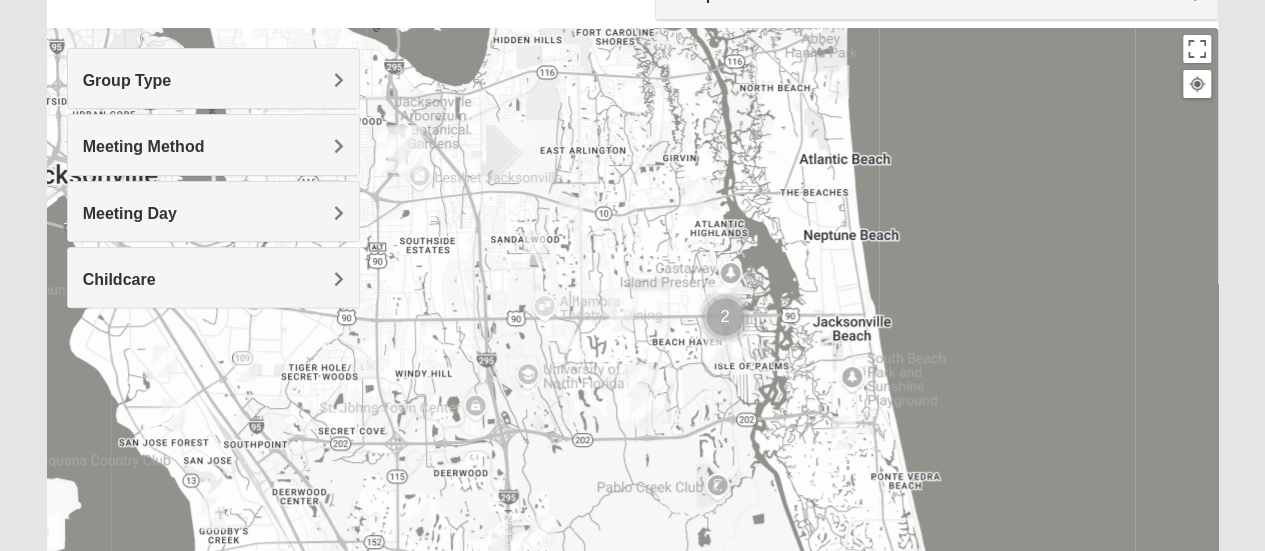 drag, startPoint x: 886, startPoint y: 269, endPoint x: 877, endPoint y: 194, distance: 75.53807 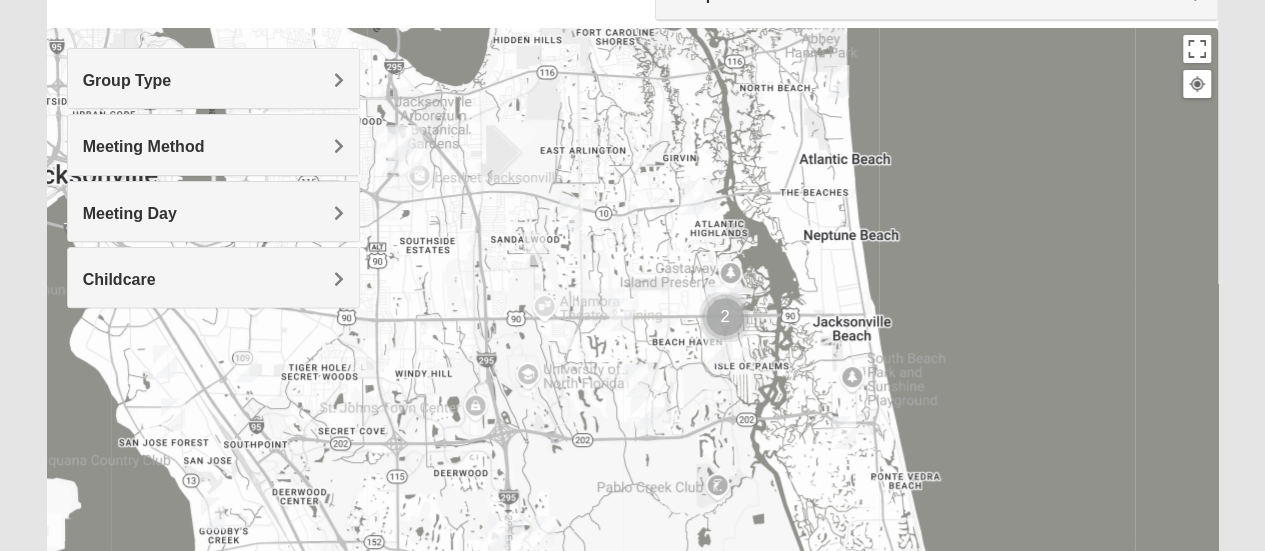 click at bounding box center [621, 314] 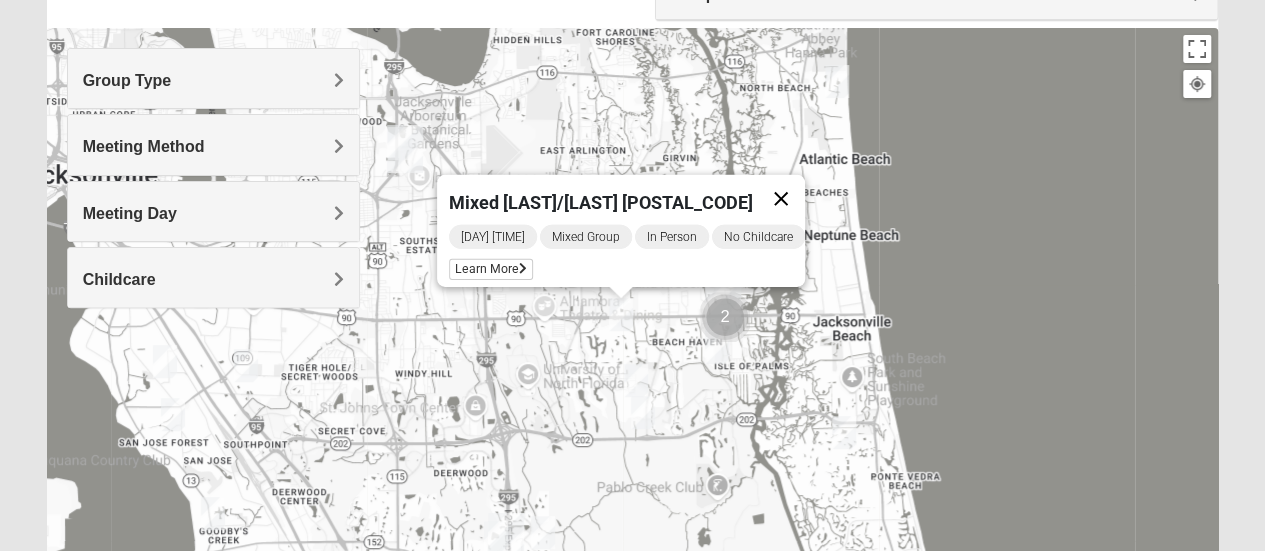 click at bounding box center [781, 199] 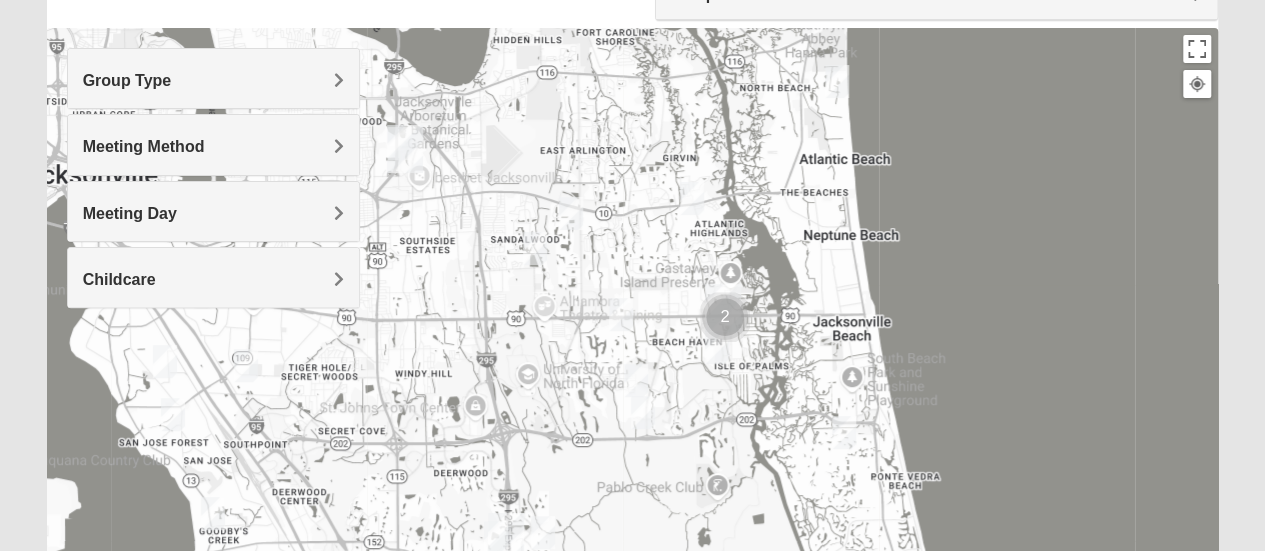 click at bounding box center [692, 198] 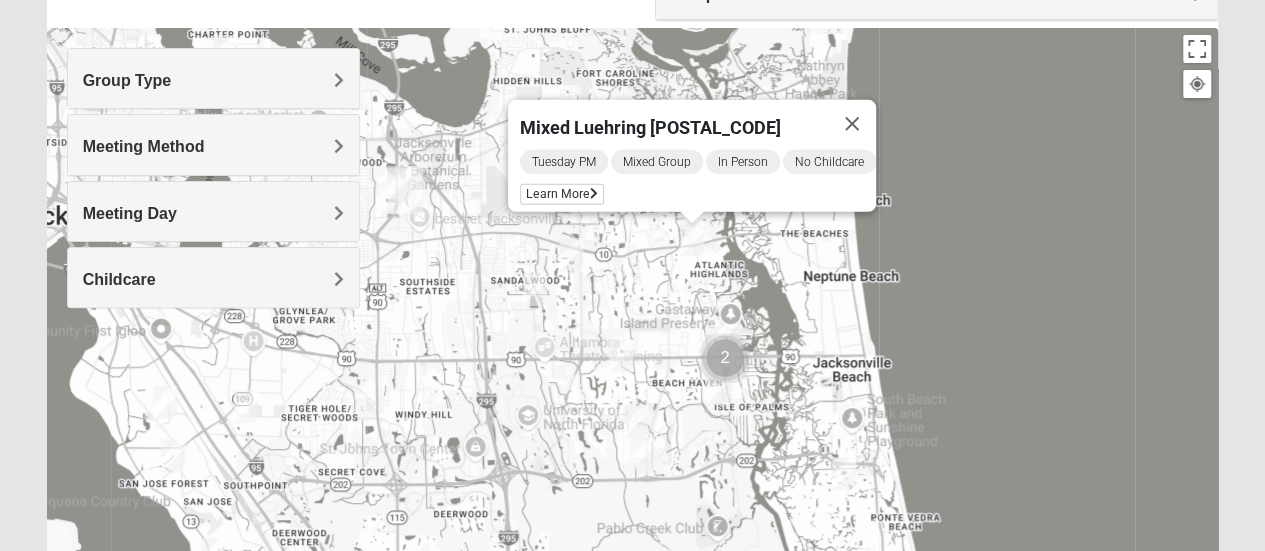 click at bounding box center [717, 388] 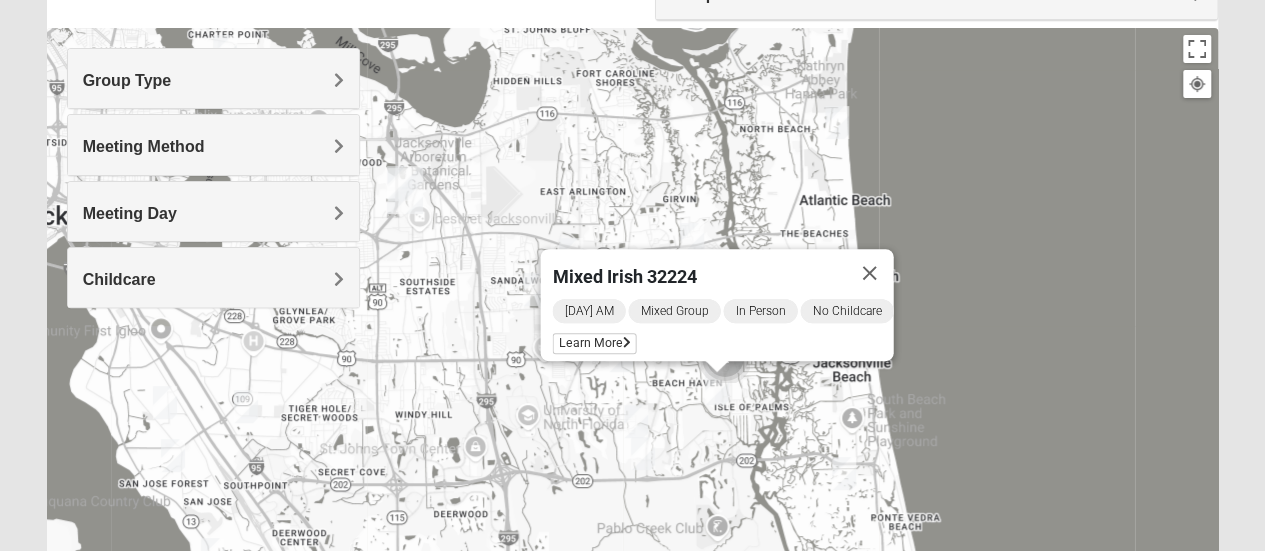 click at bounding box center [643, 453] 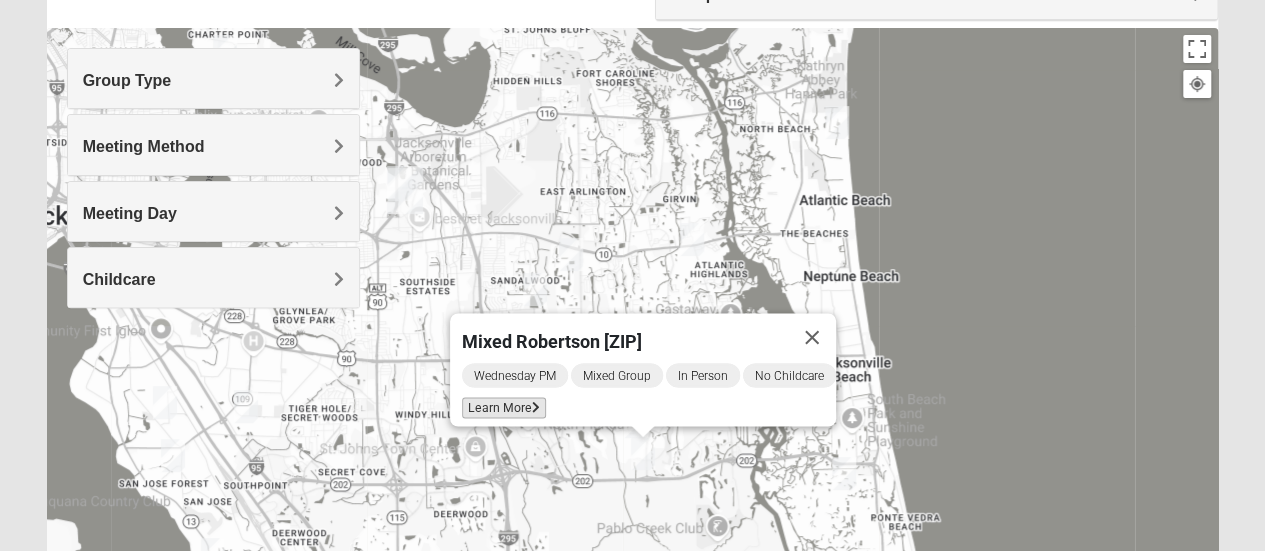 click on "Learn More" at bounding box center [504, 408] 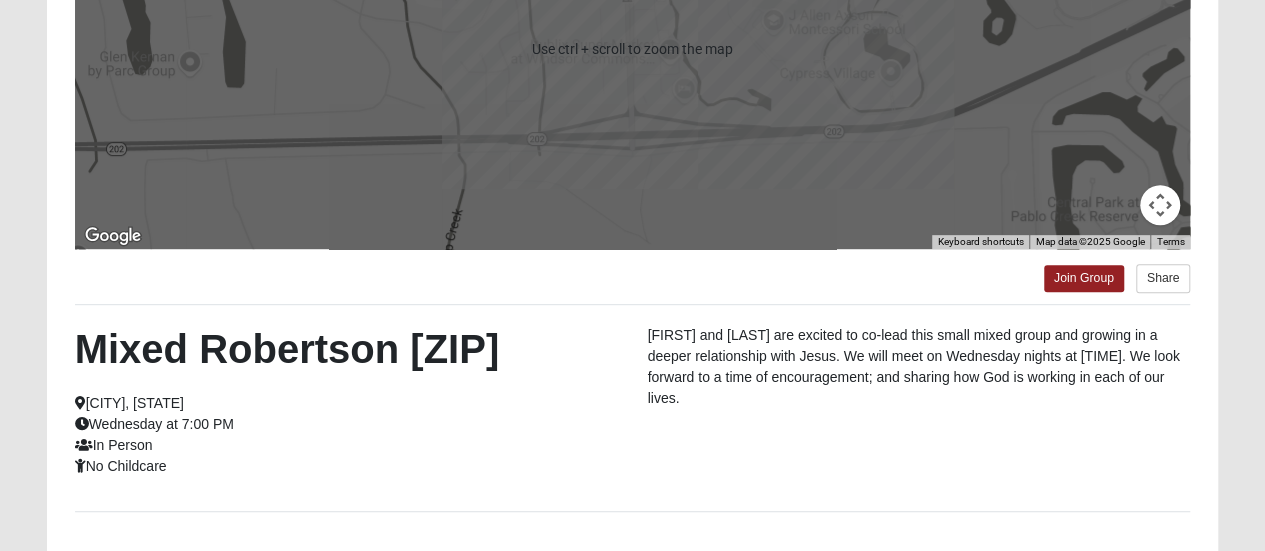 scroll, scrollTop: 524, scrollLeft: 0, axis: vertical 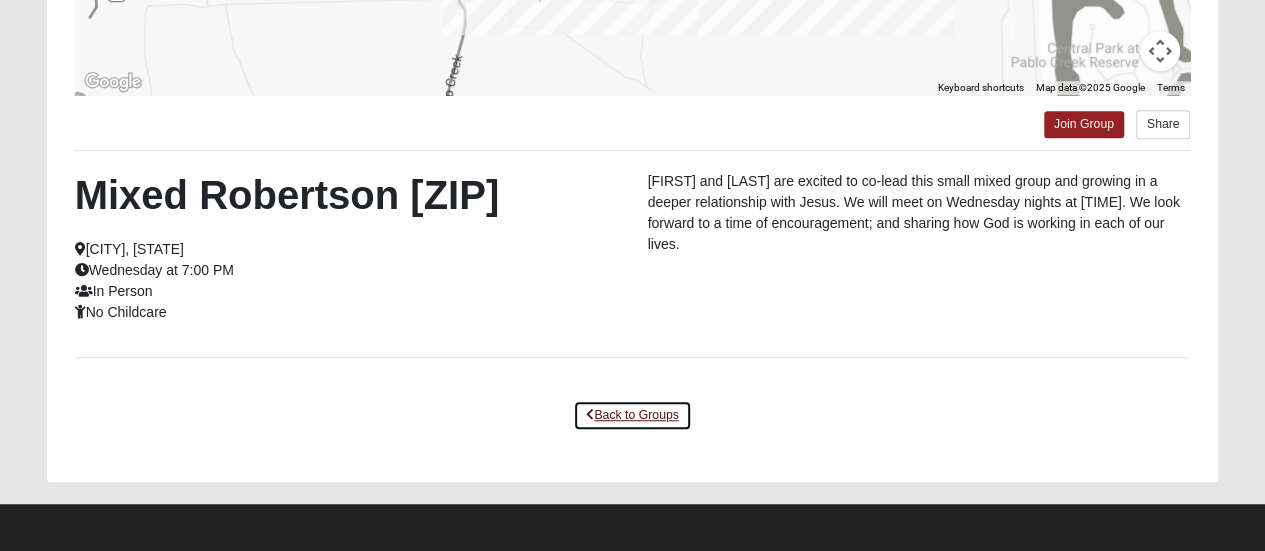 click on "Back to Groups" at bounding box center (632, 415) 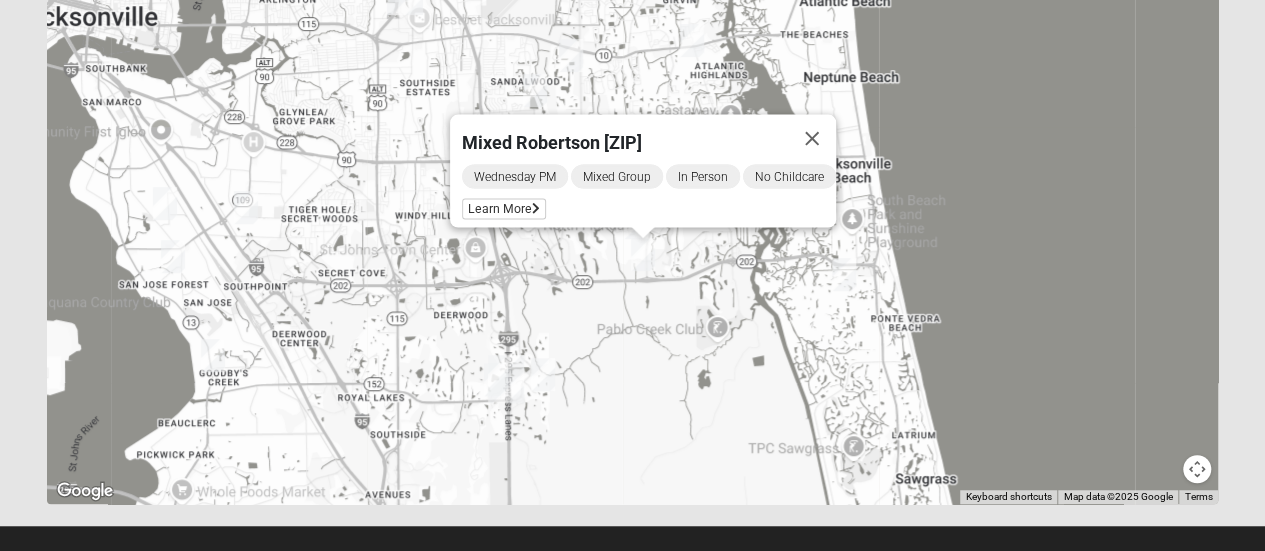 drag, startPoint x: 706, startPoint y: 190, endPoint x: 708, endPoint y: 345, distance: 155.01291 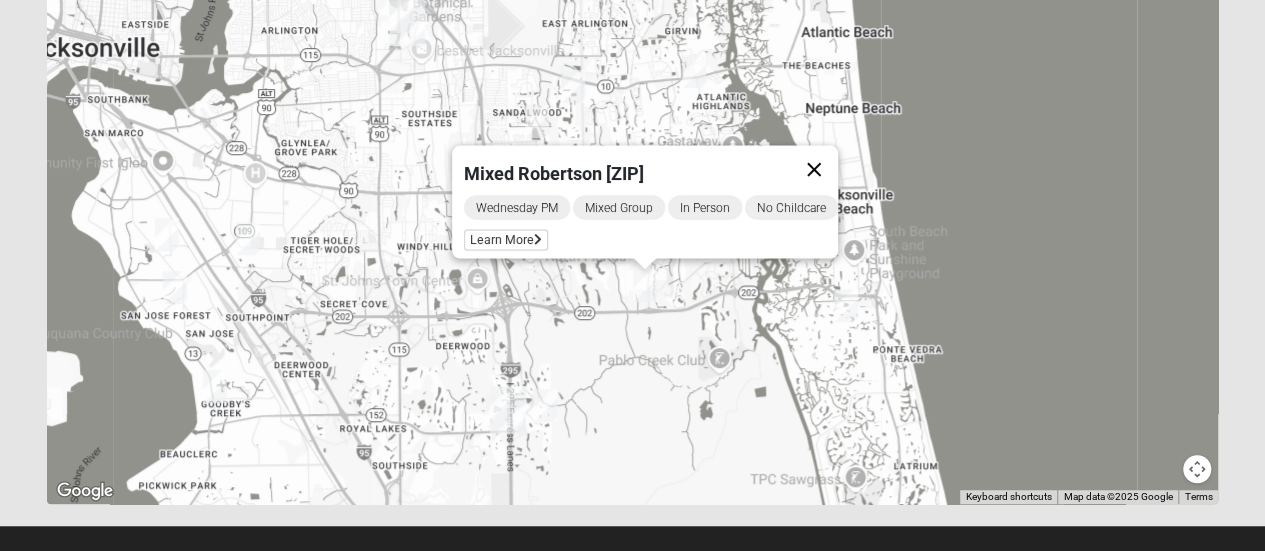 click at bounding box center (814, 170) 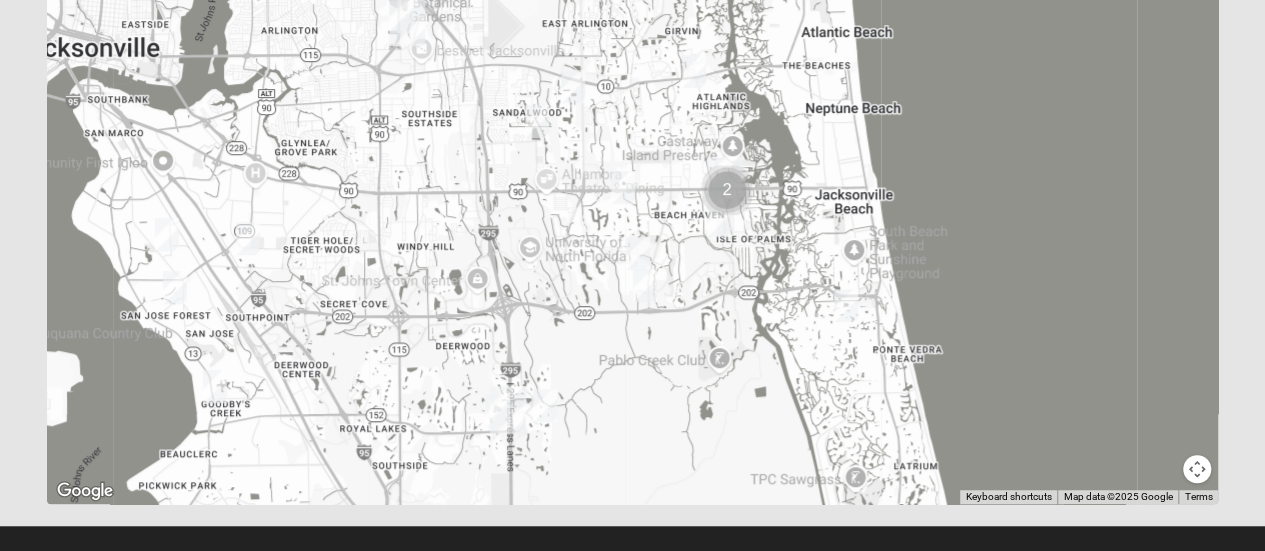 click at bounding box center [638, 253] 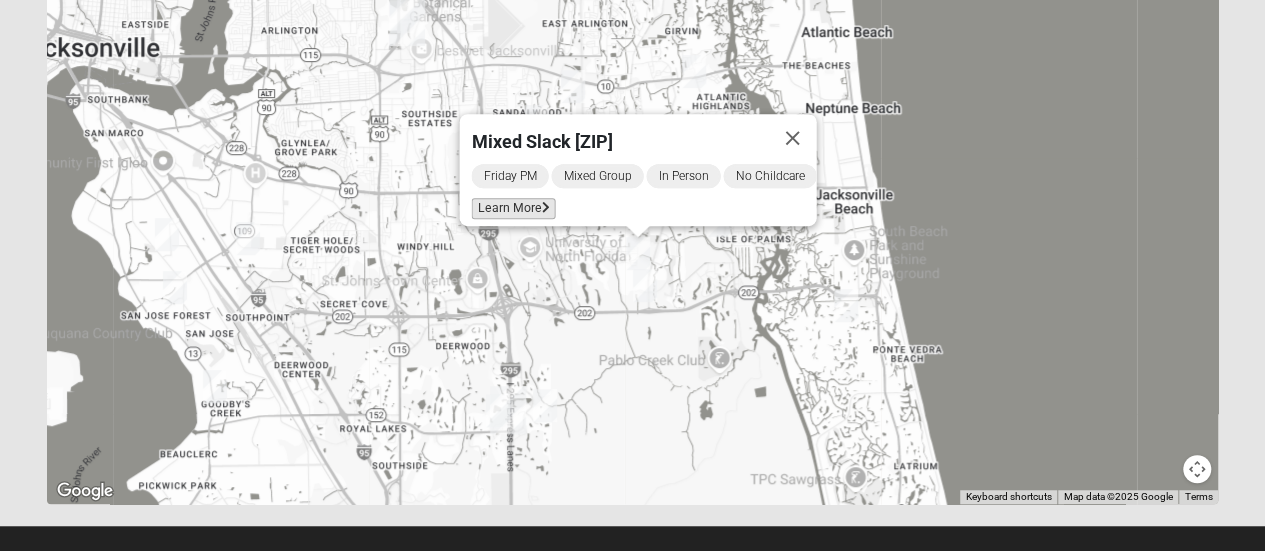click on "Learn More" at bounding box center (513, 208) 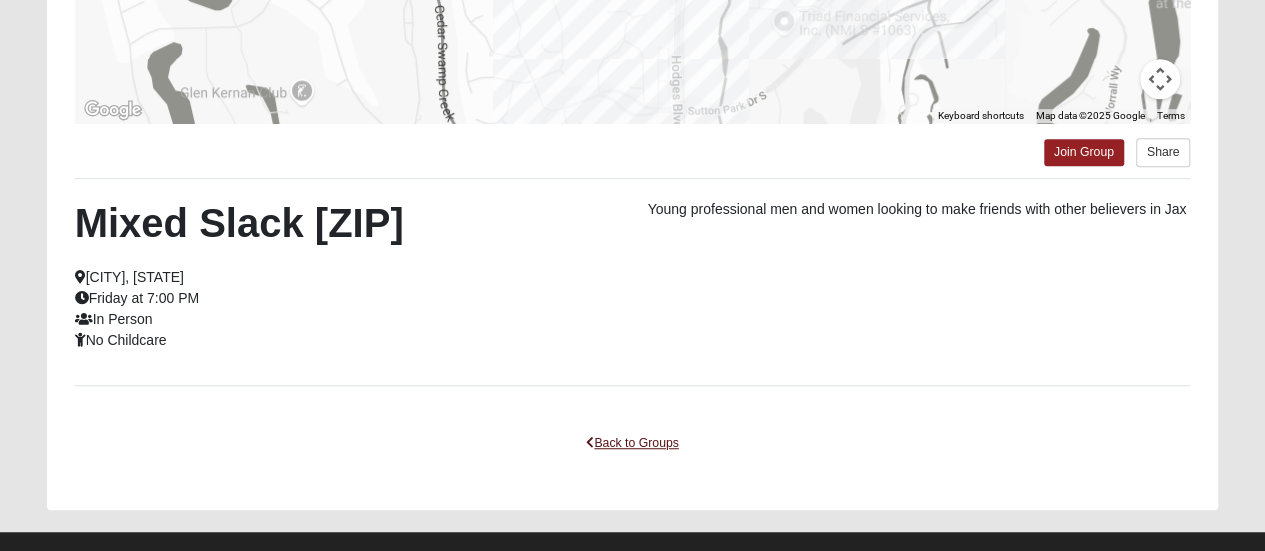 scroll, scrollTop: 524, scrollLeft: 0, axis: vertical 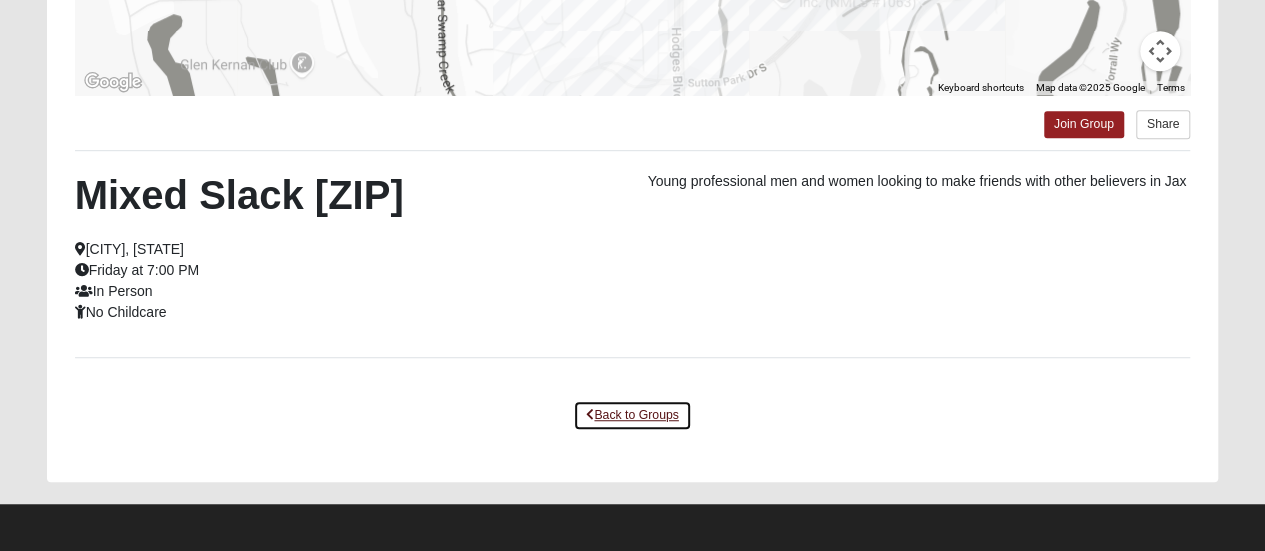 click on "Back to Groups" at bounding box center (632, 415) 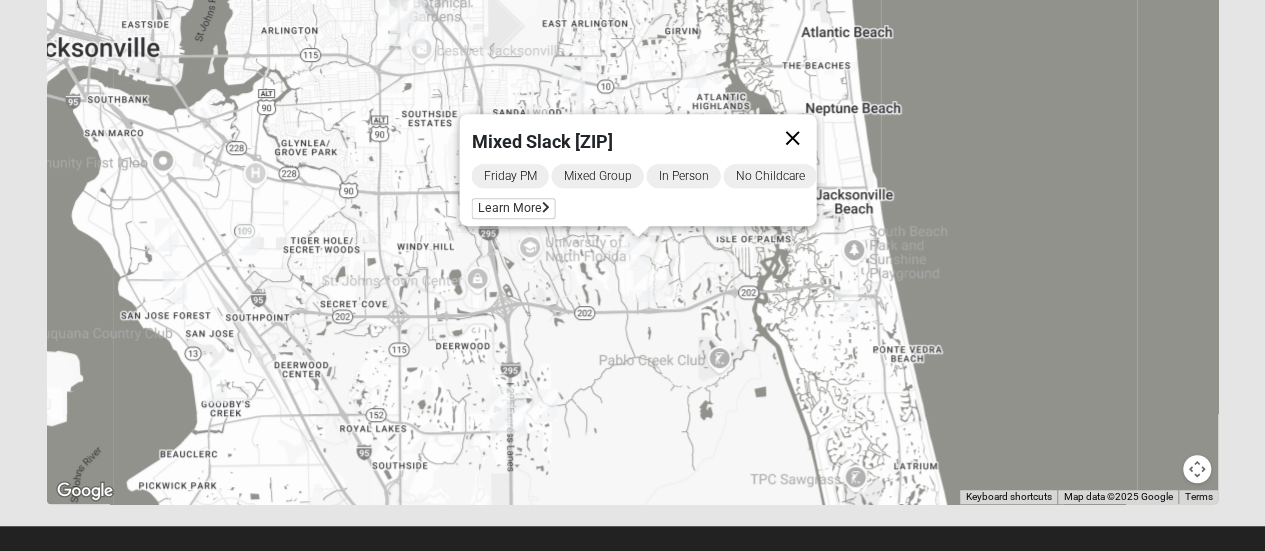 click at bounding box center [792, 138] 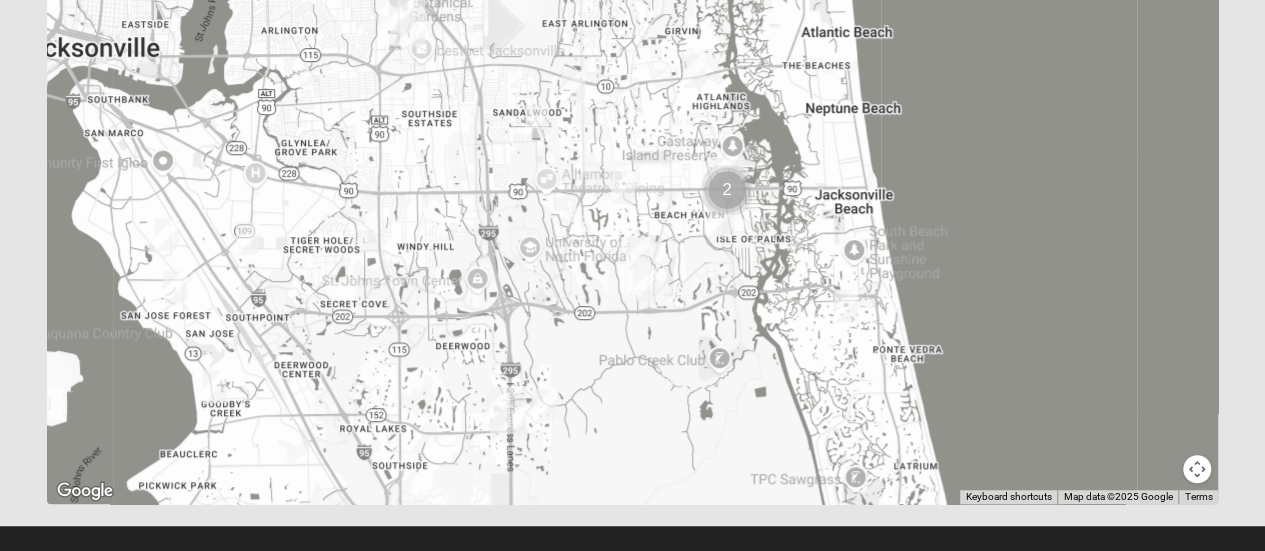 click at bounding box center [719, 220] 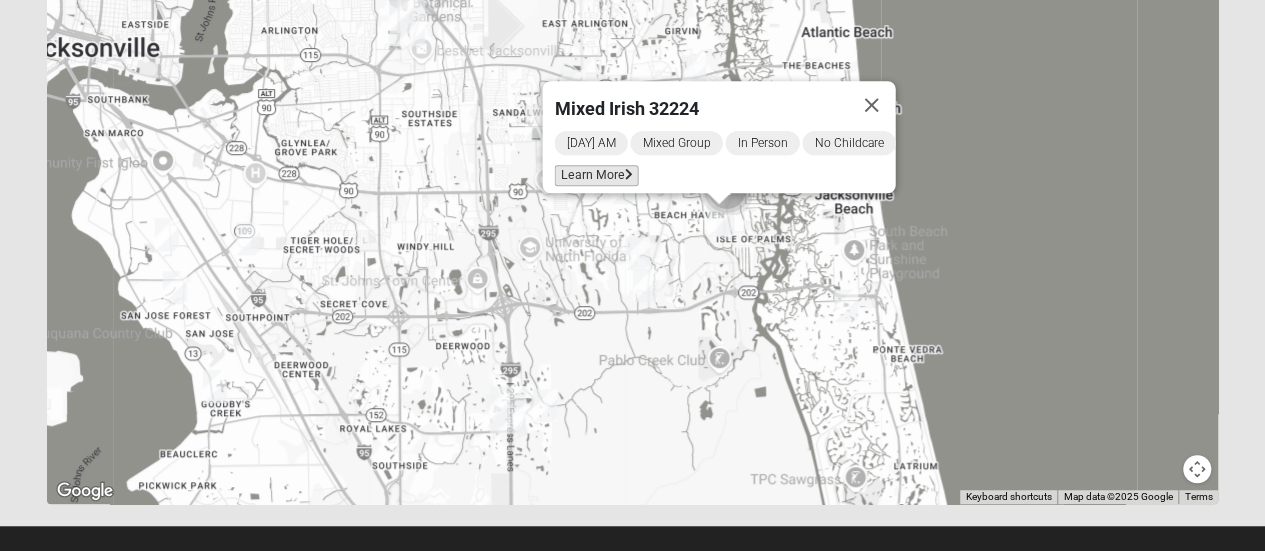 click on "Learn More" at bounding box center (596, 175) 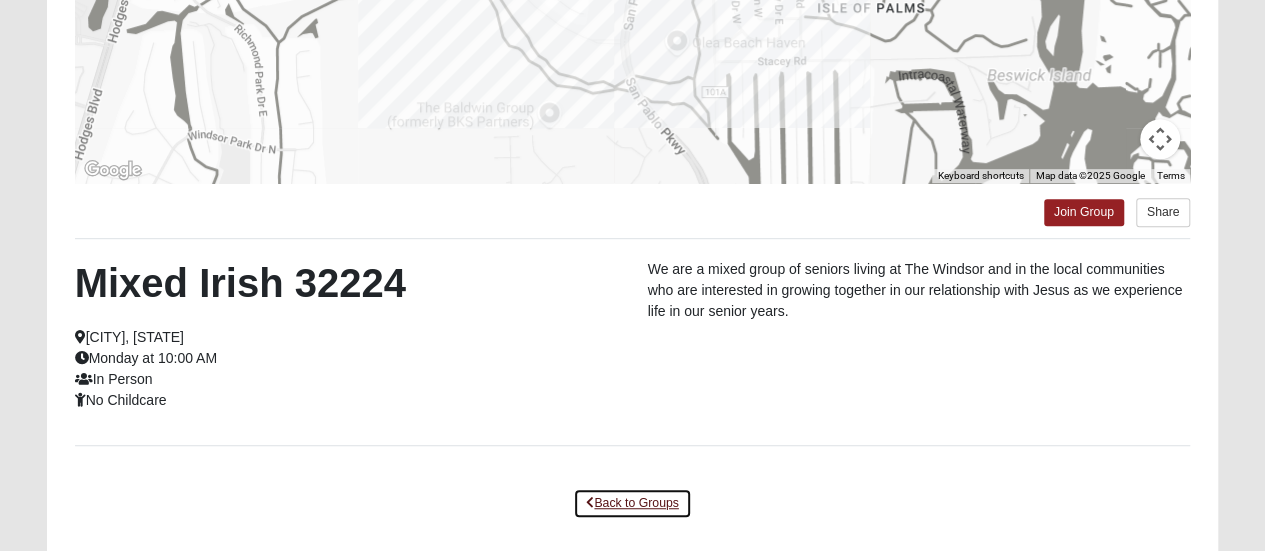 click on "Back to Groups" at bounding box center (632, 503) 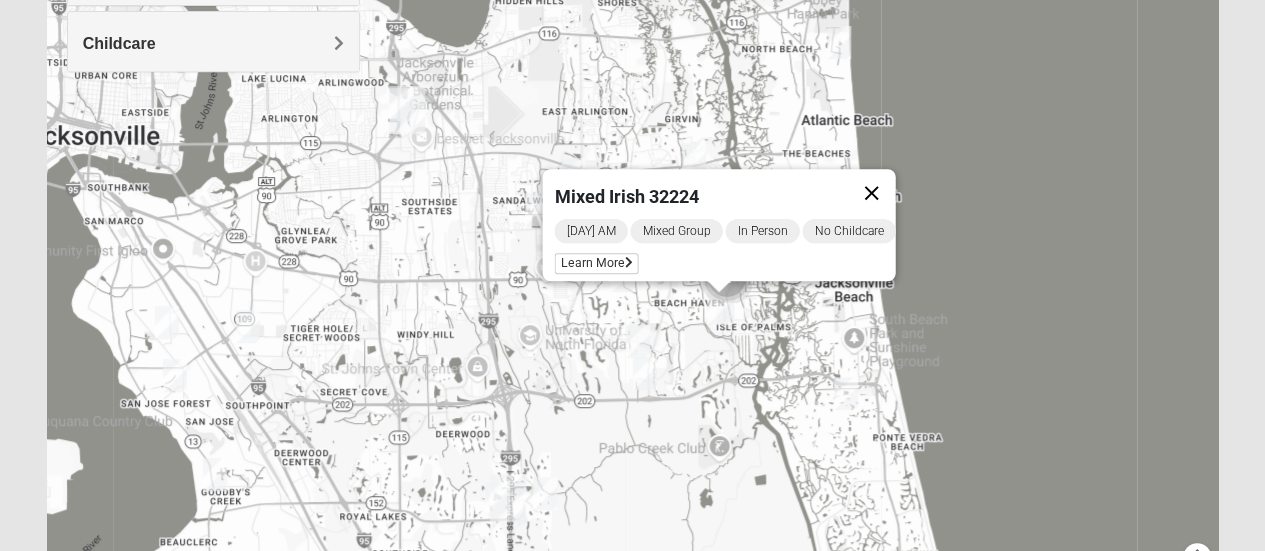 click at bounding box center [871, 193] 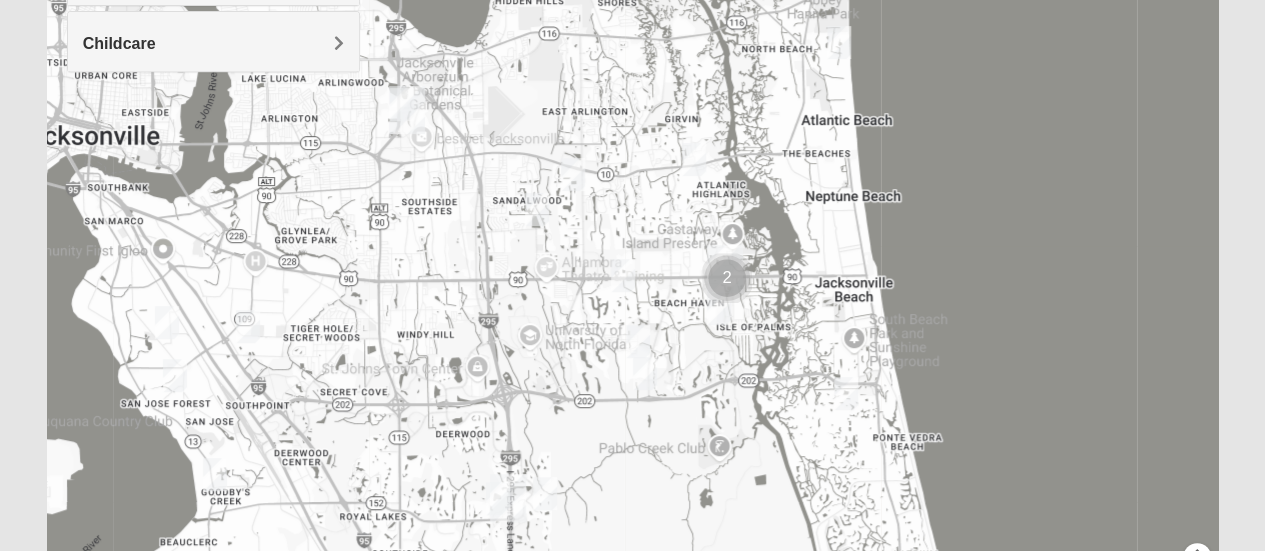 click at bounding box center (623, 275) 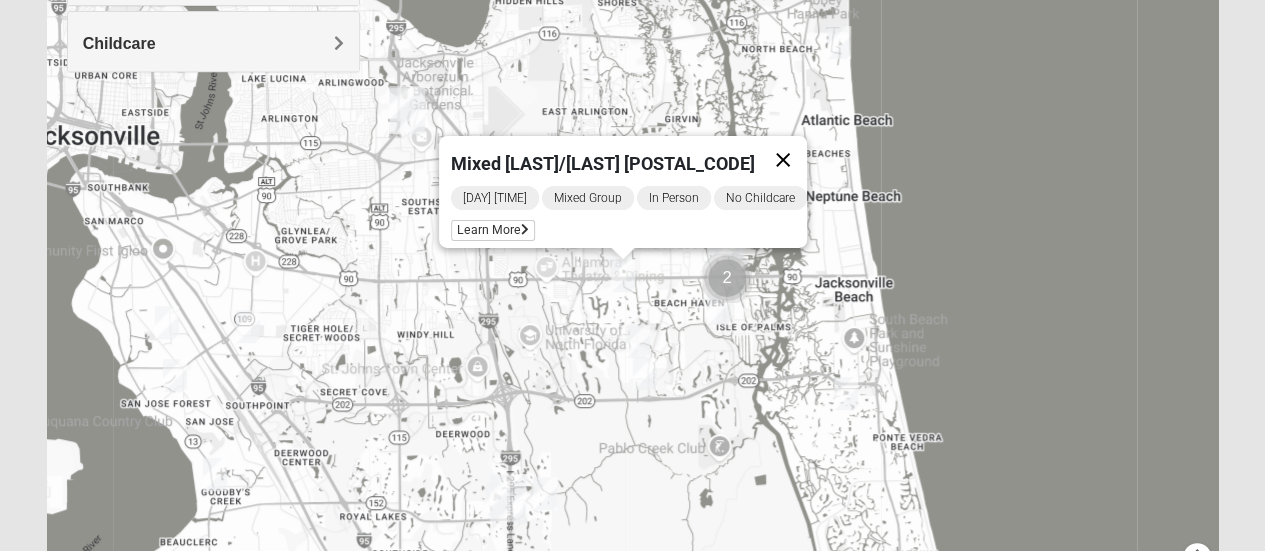 click at bounding box center (783, 160) 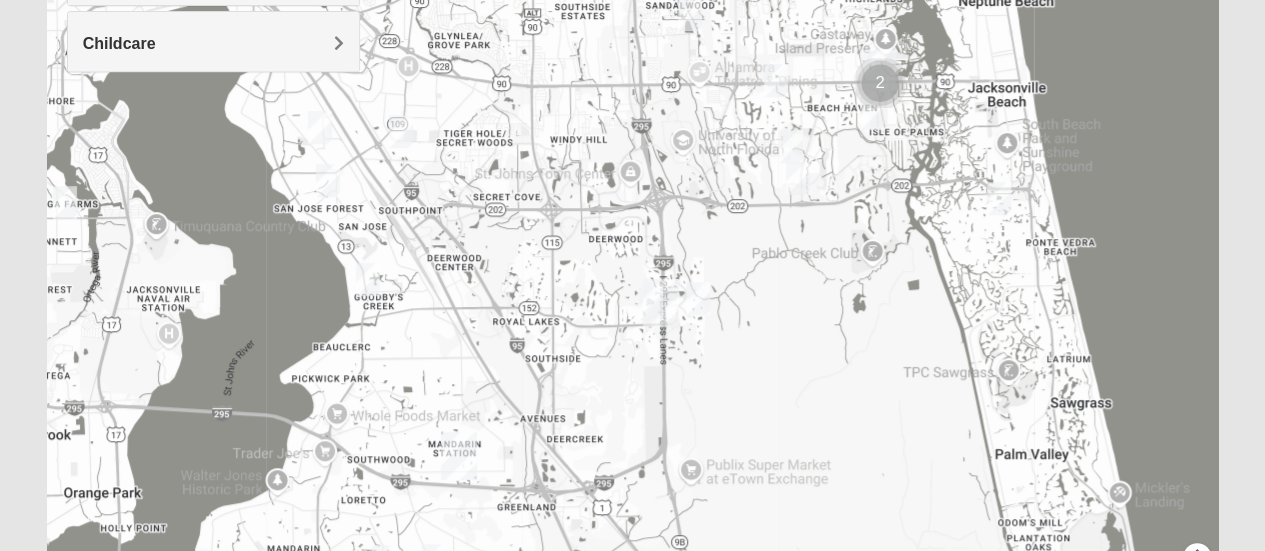 drag, startPoint x: 793, startPoint y: 392, endPoint x: 951, endPoint y: 234, distance: 223.44574 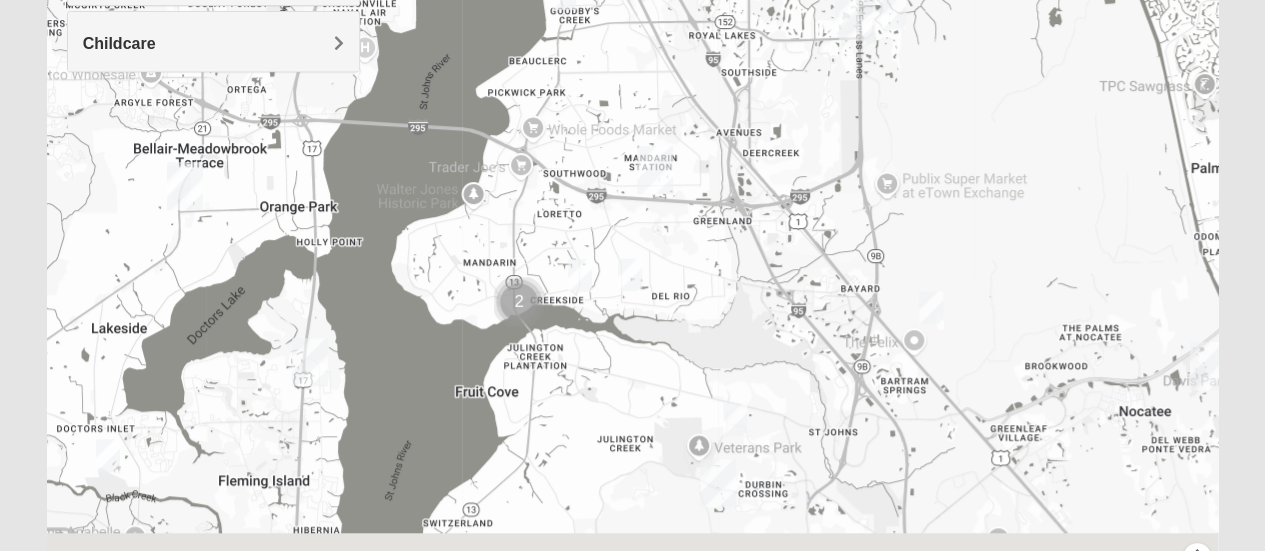drag, startPoint x: 744, startPoint y: 347, endPoint x: 930, endPoint y: -27, distance: 417.69846 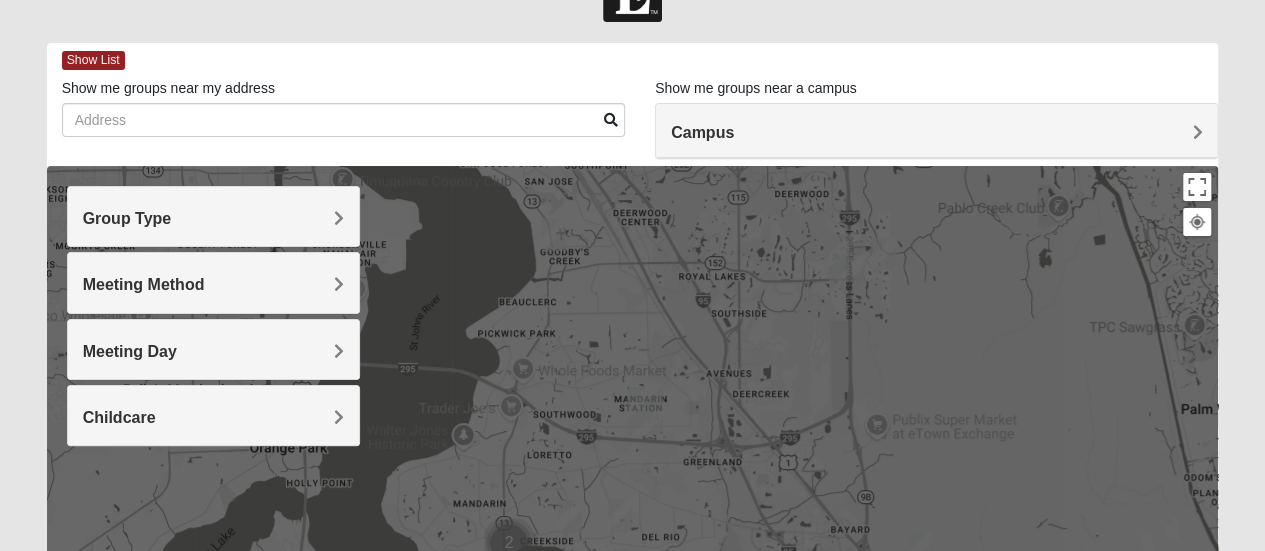 scroll, scrollTop: 0, scrollLeft: 0, axis: both 